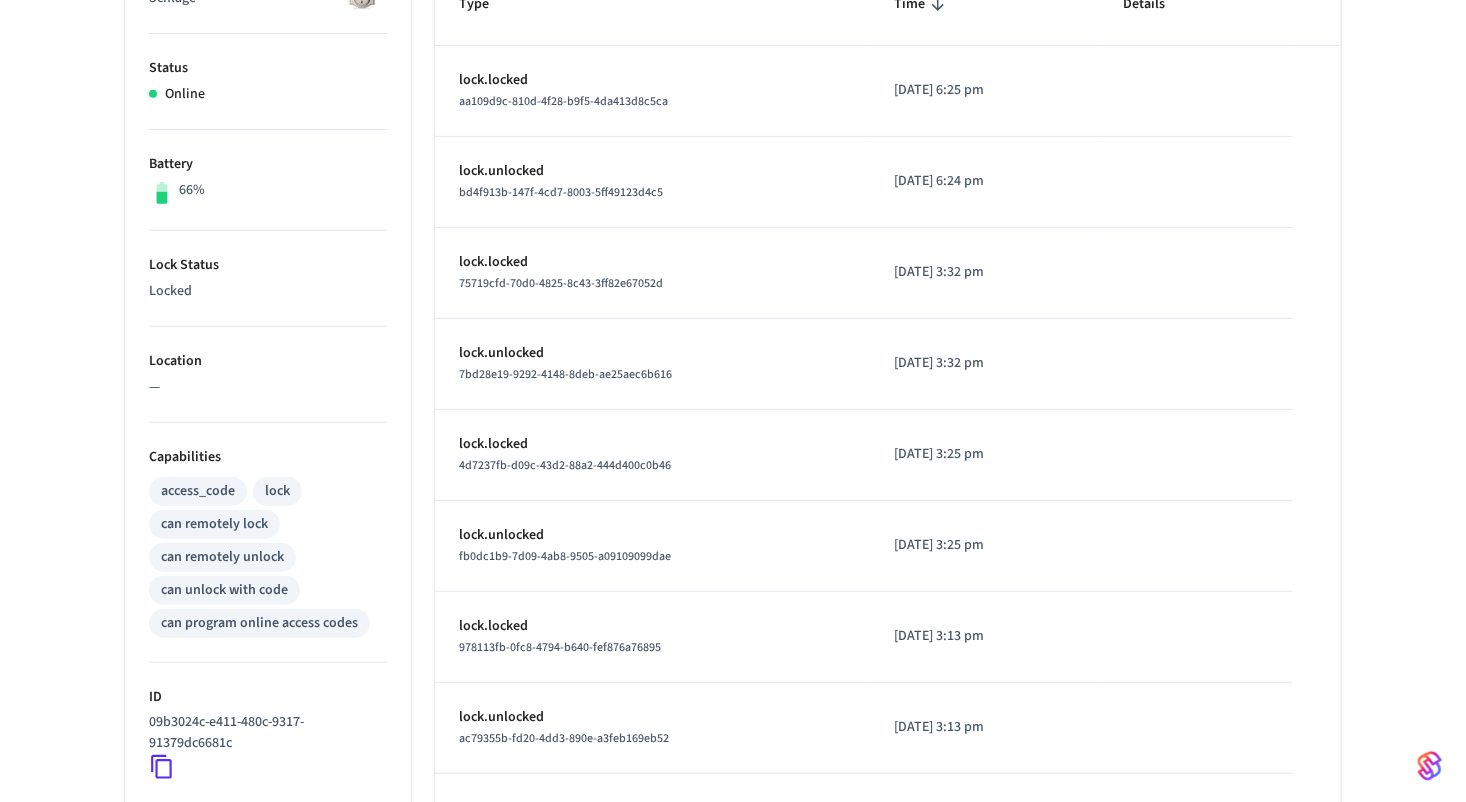 scroll, scrollTop: 0, scrollLeft: 0, axis: both 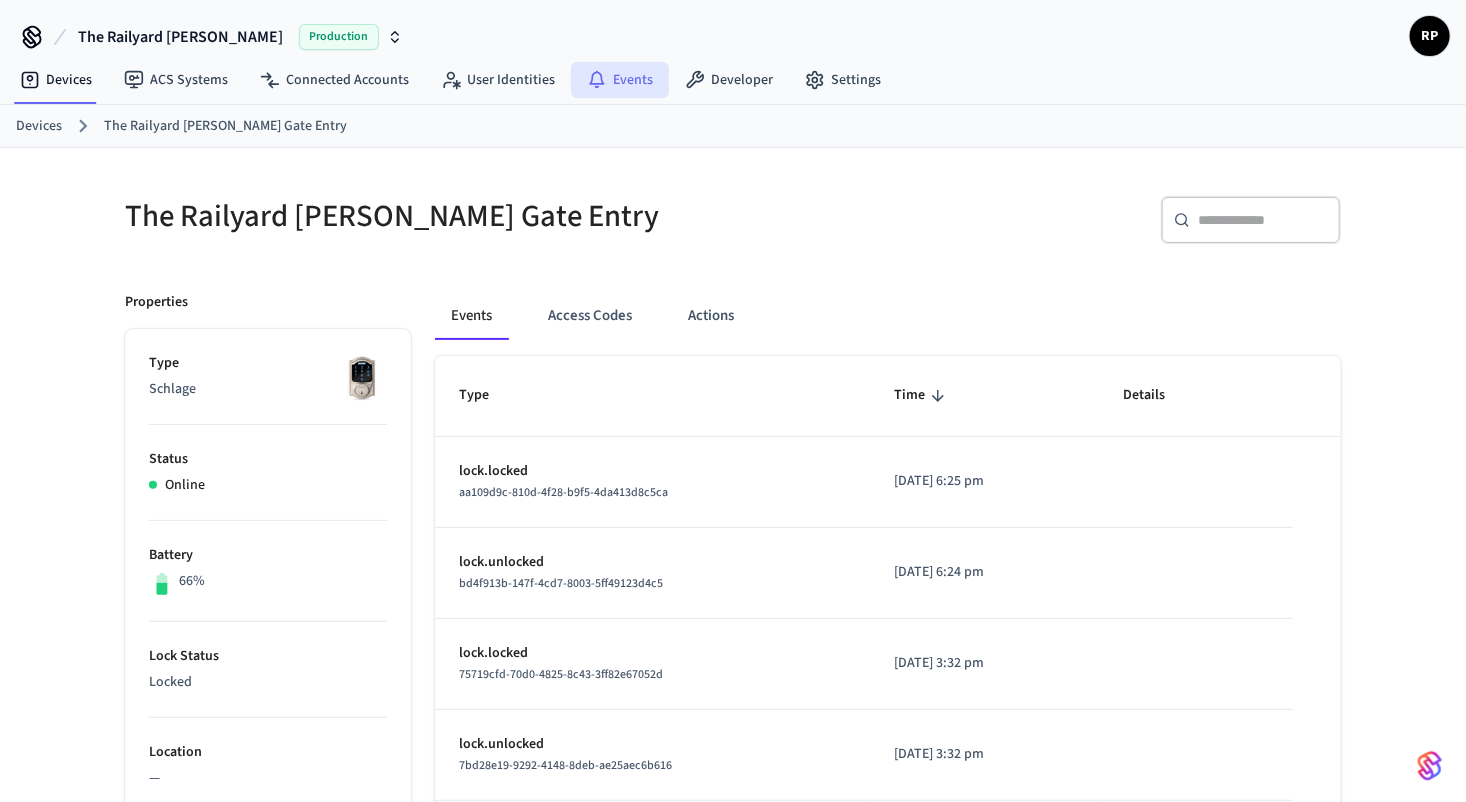 click on "Events" at bounding box center [620, 80] 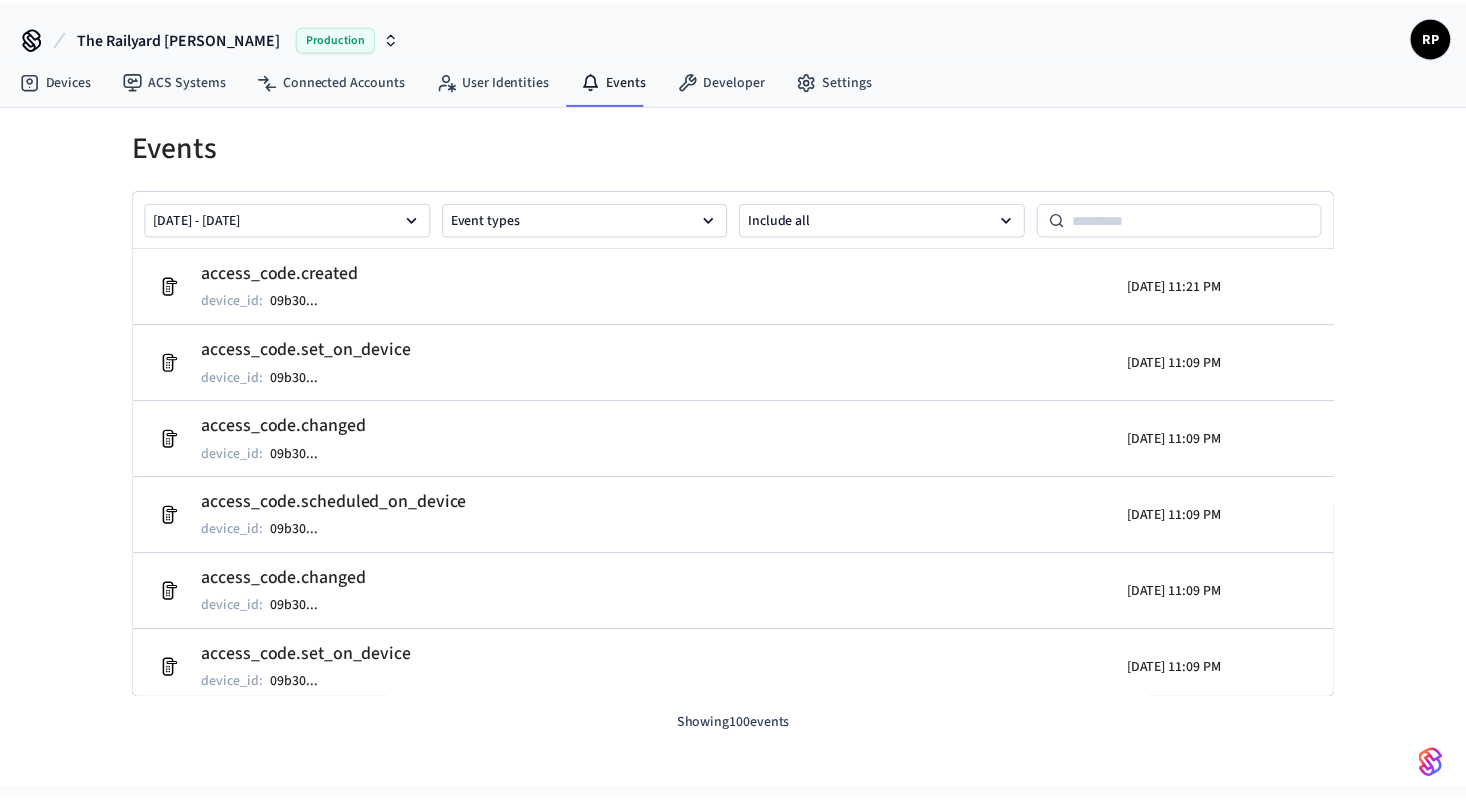 scroll, scrollTop: 0, scrollLeft: 0, axis: both 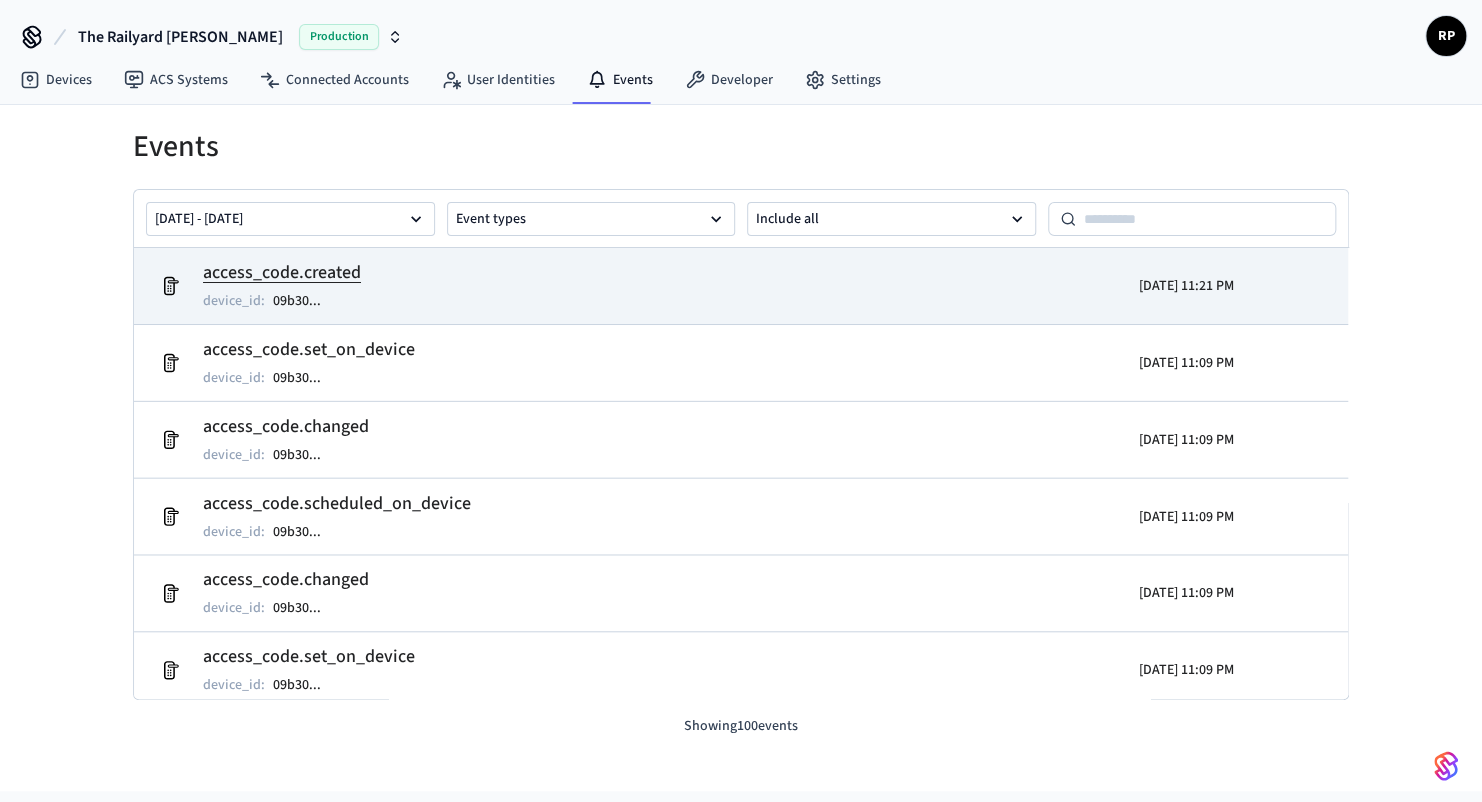 click on "access_code.created device_id : 09b30 ..." at bounding box center [544, 286] 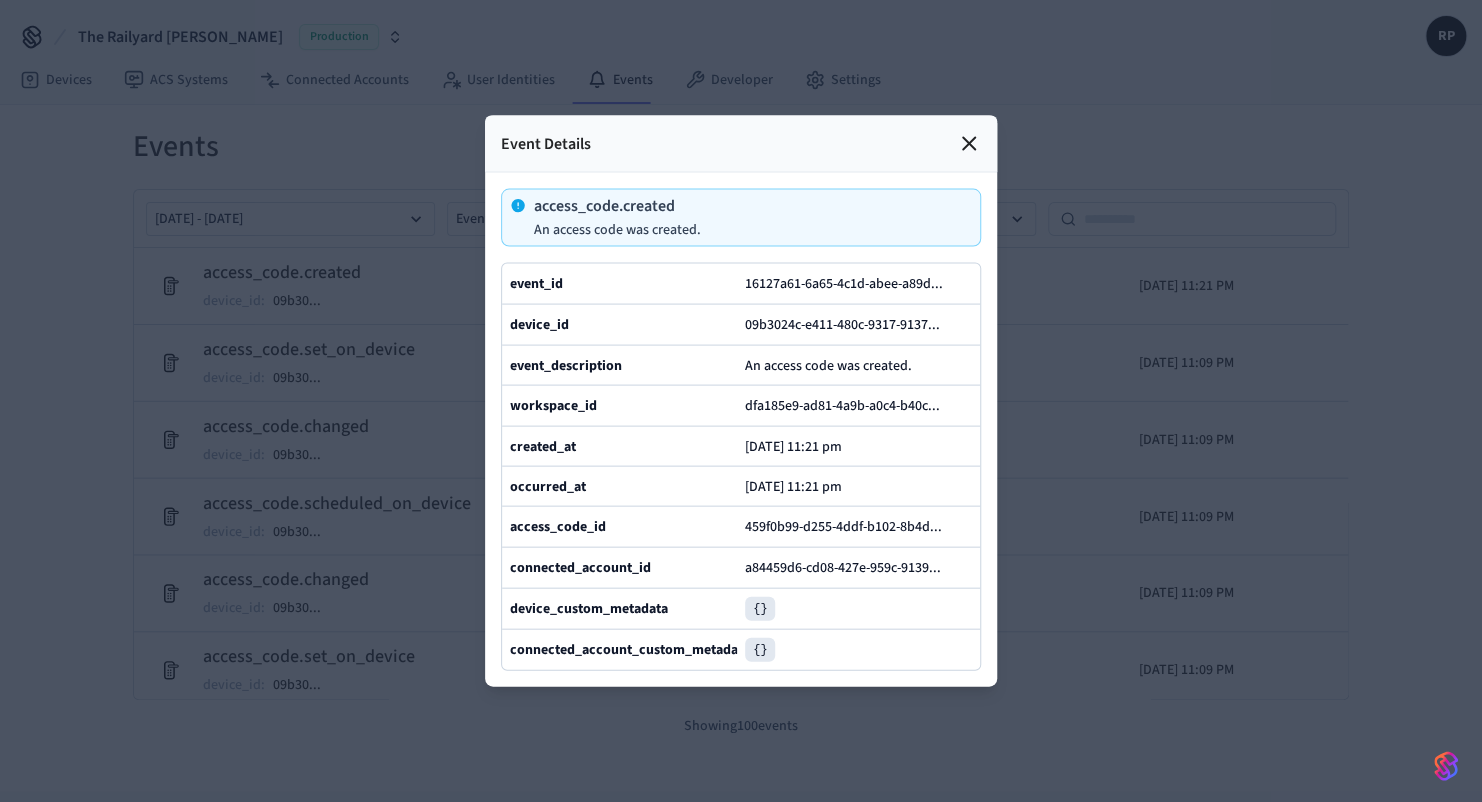click on "{}" at bounding box center (760, 609) 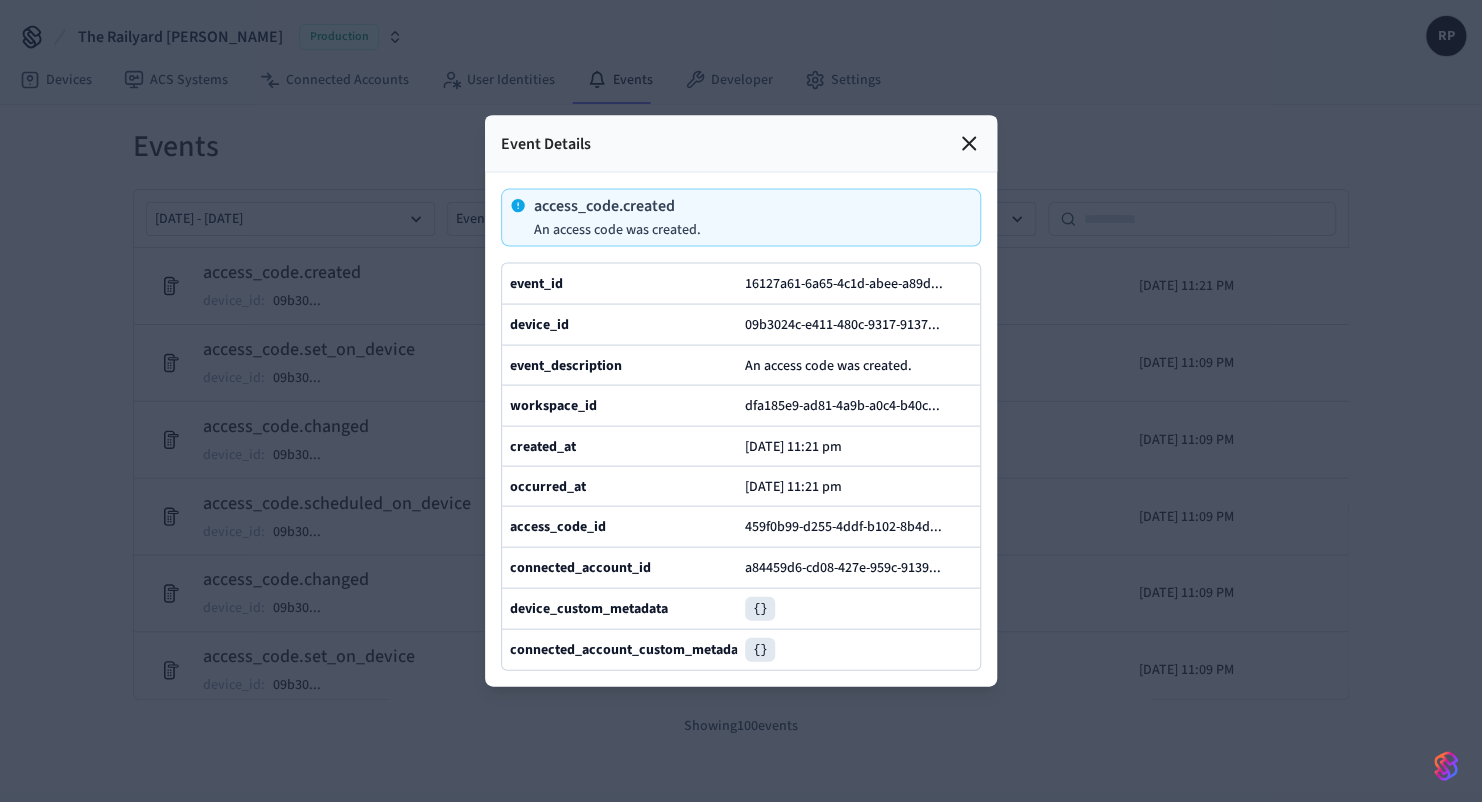 click 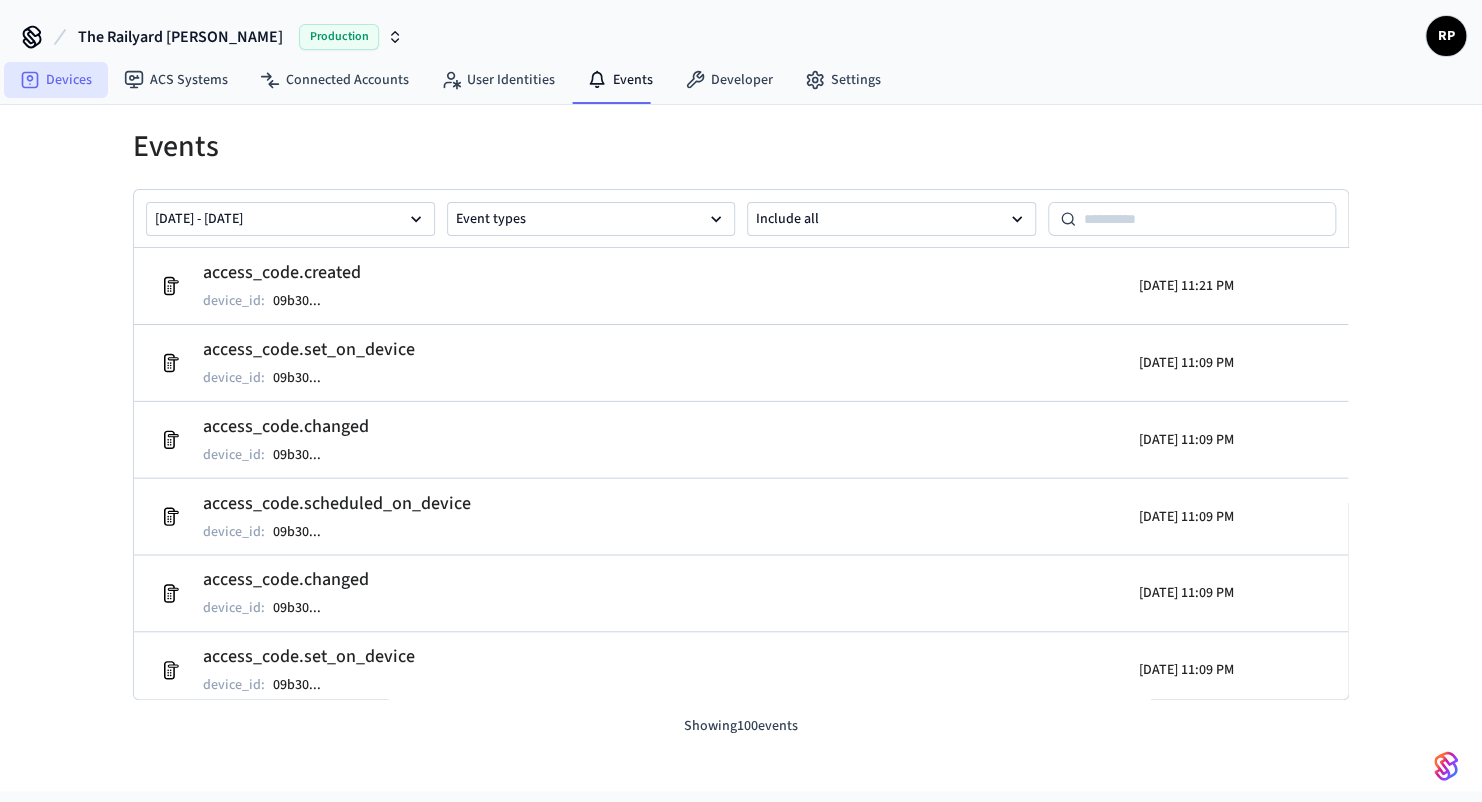 click on "Devices" at bounding box center [56, 80] 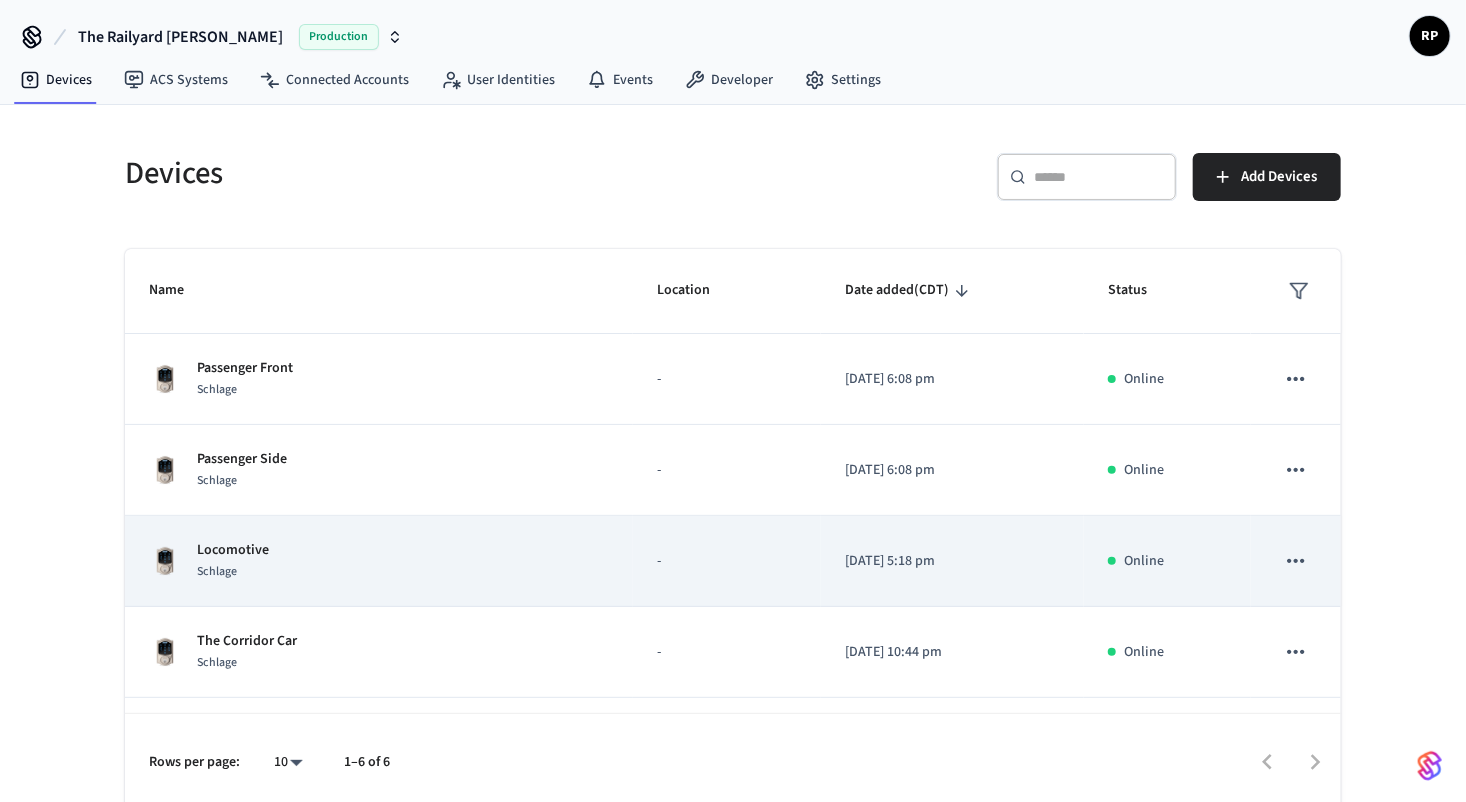 scroll, scrollTop: 164, scrollLeft: 0, axis: vertical 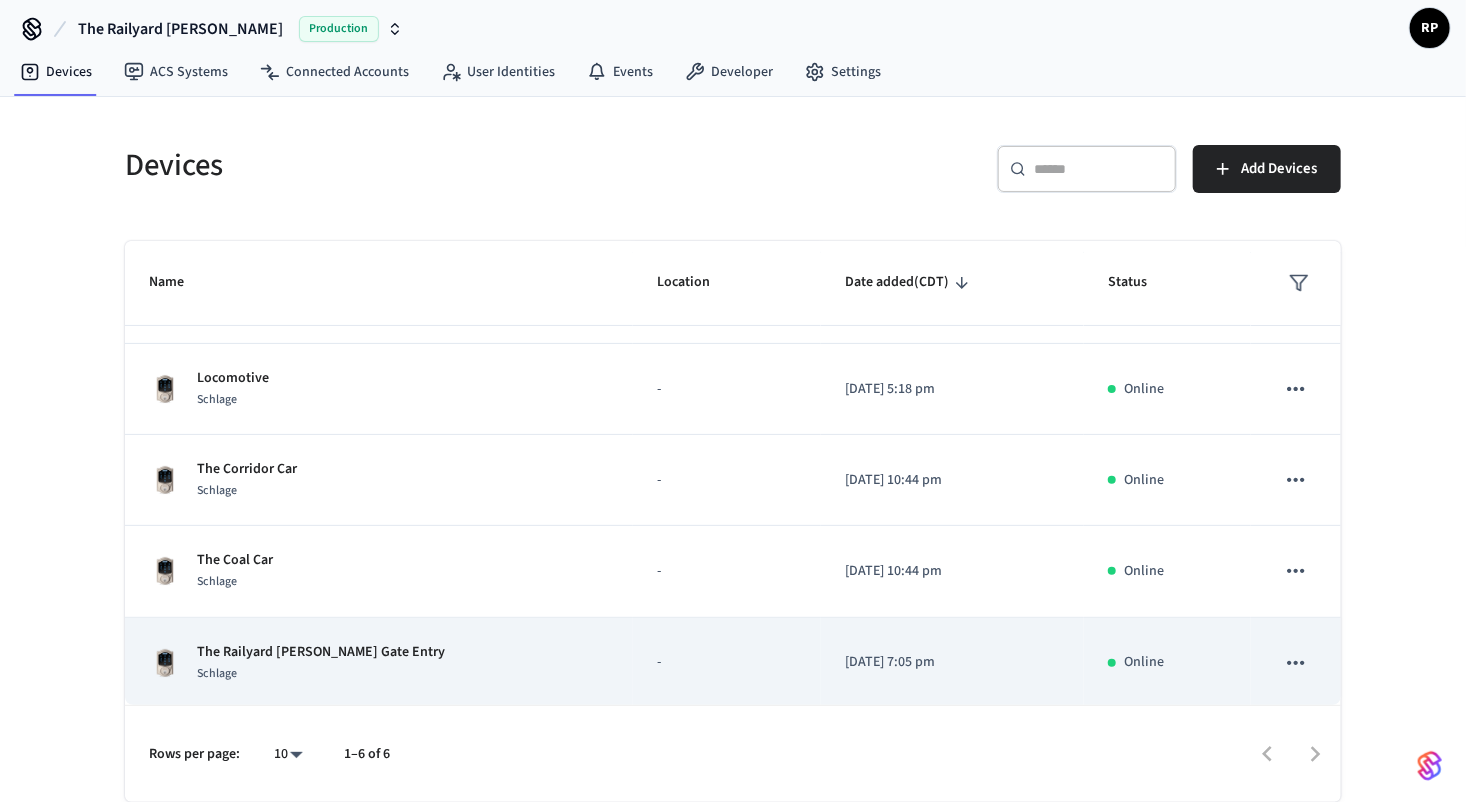 click on "The Railyard [PERSON_NAME] Gate Entry" at bounding box center (321, 652) 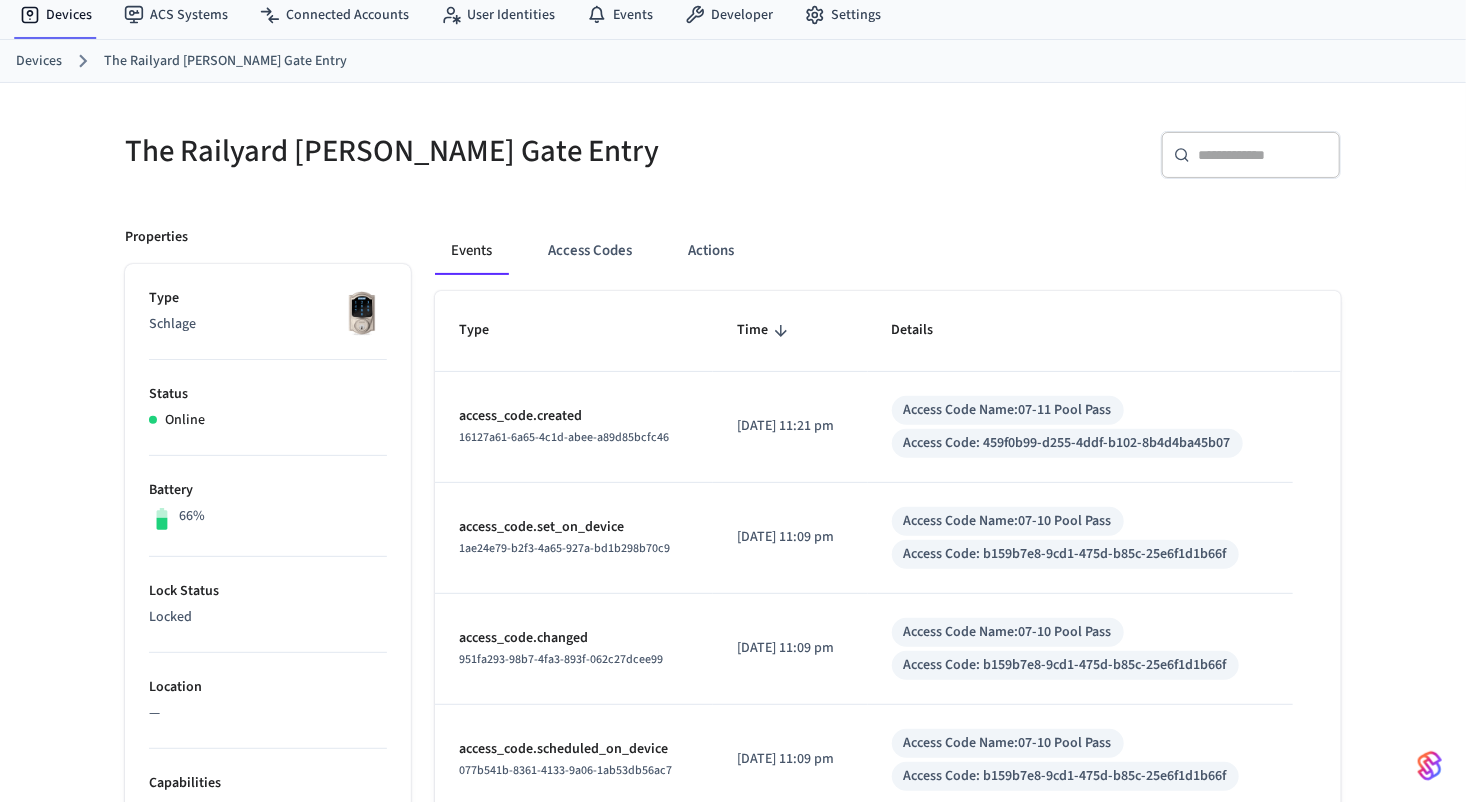 scroll, scrollTop: 100, scrollLeft: 0, axis: vertical 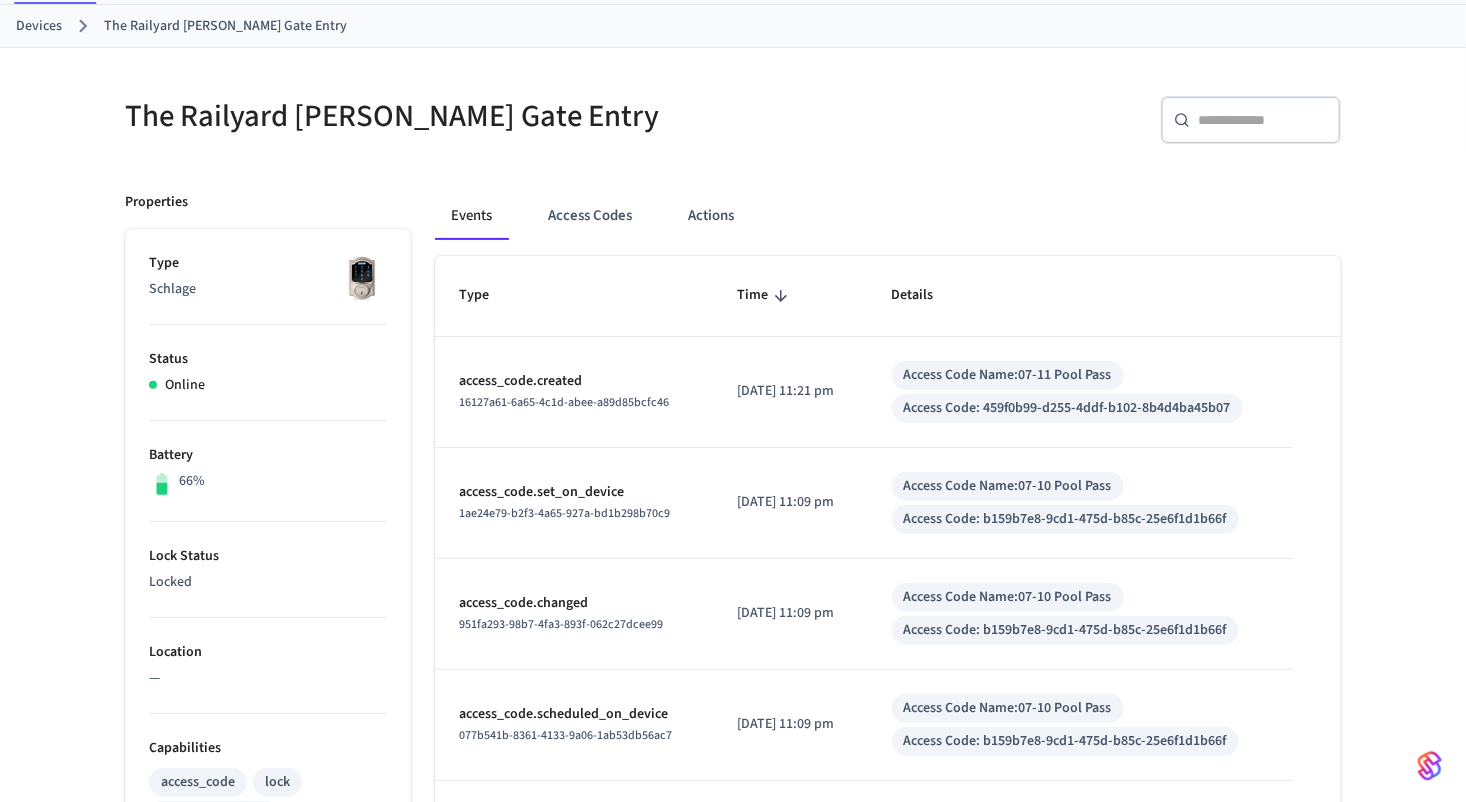click on "Access Code:   459f0b99-d255-4ddf-b102-8b4d4ba45b07" at bounding box center [1067, 408] 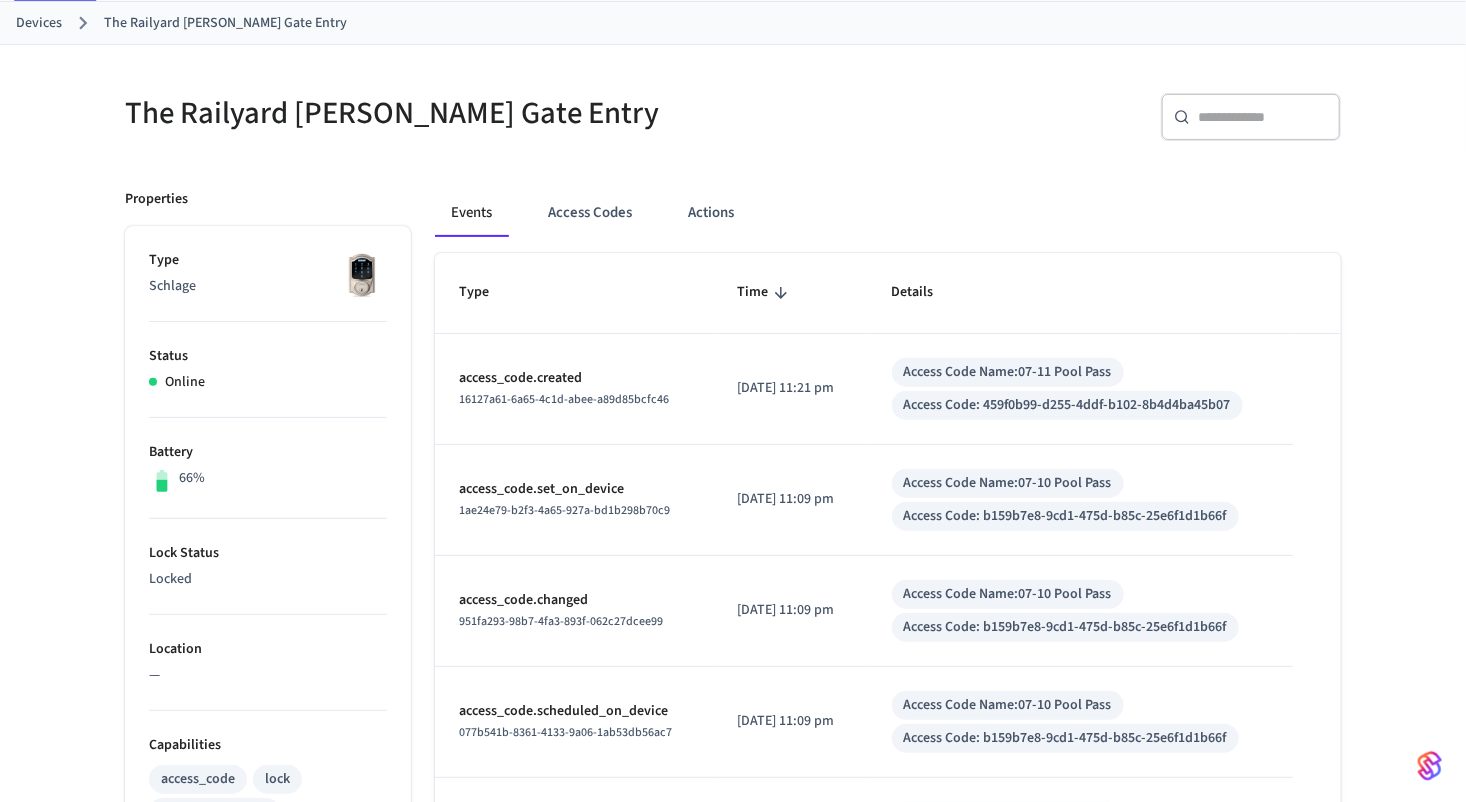 scroll, scrollTop: 100, scrollLeft: 0, axis: vertical 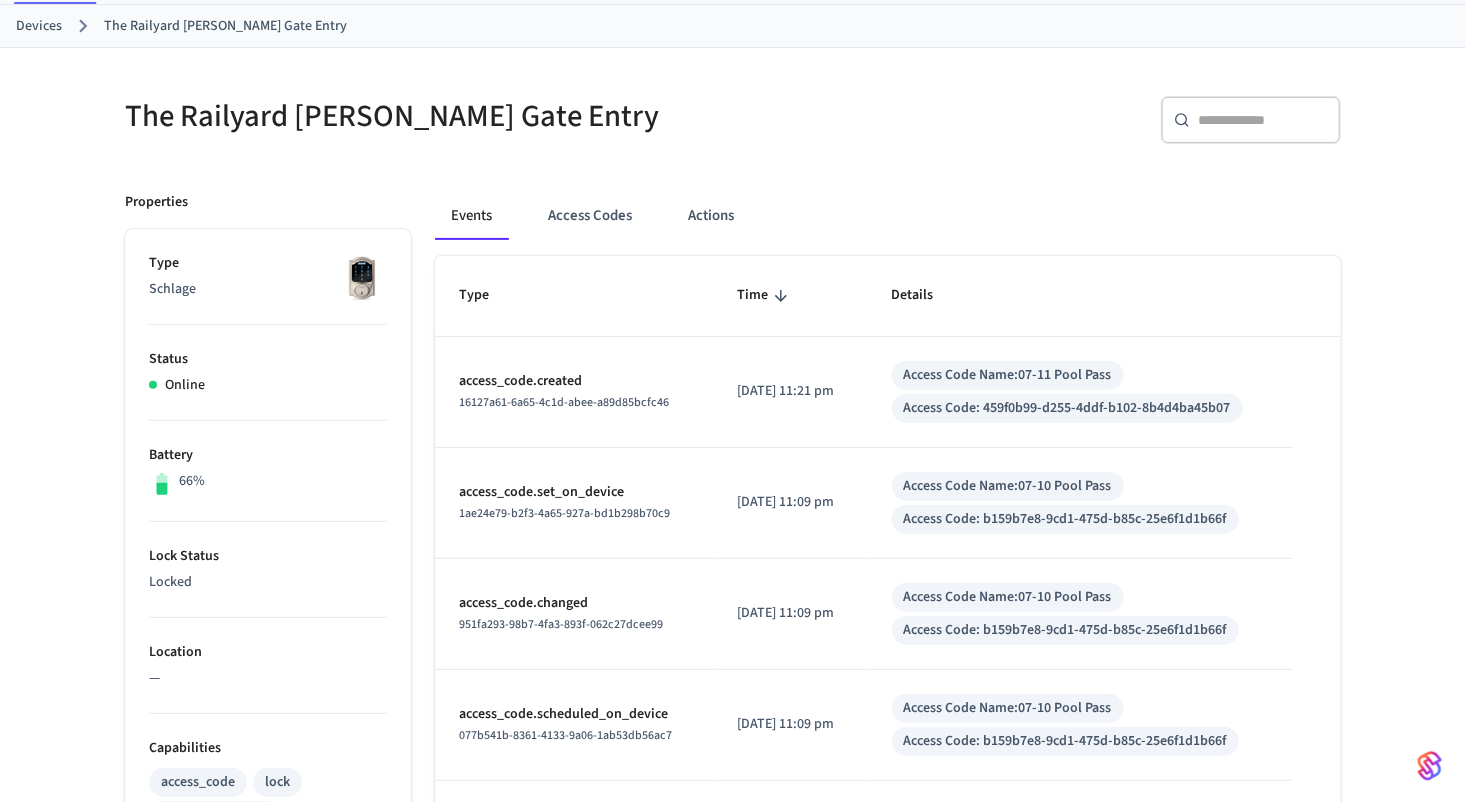 click on "Access Code Name:  07-11 Pool Pass" at bounding box center [1008, 375] 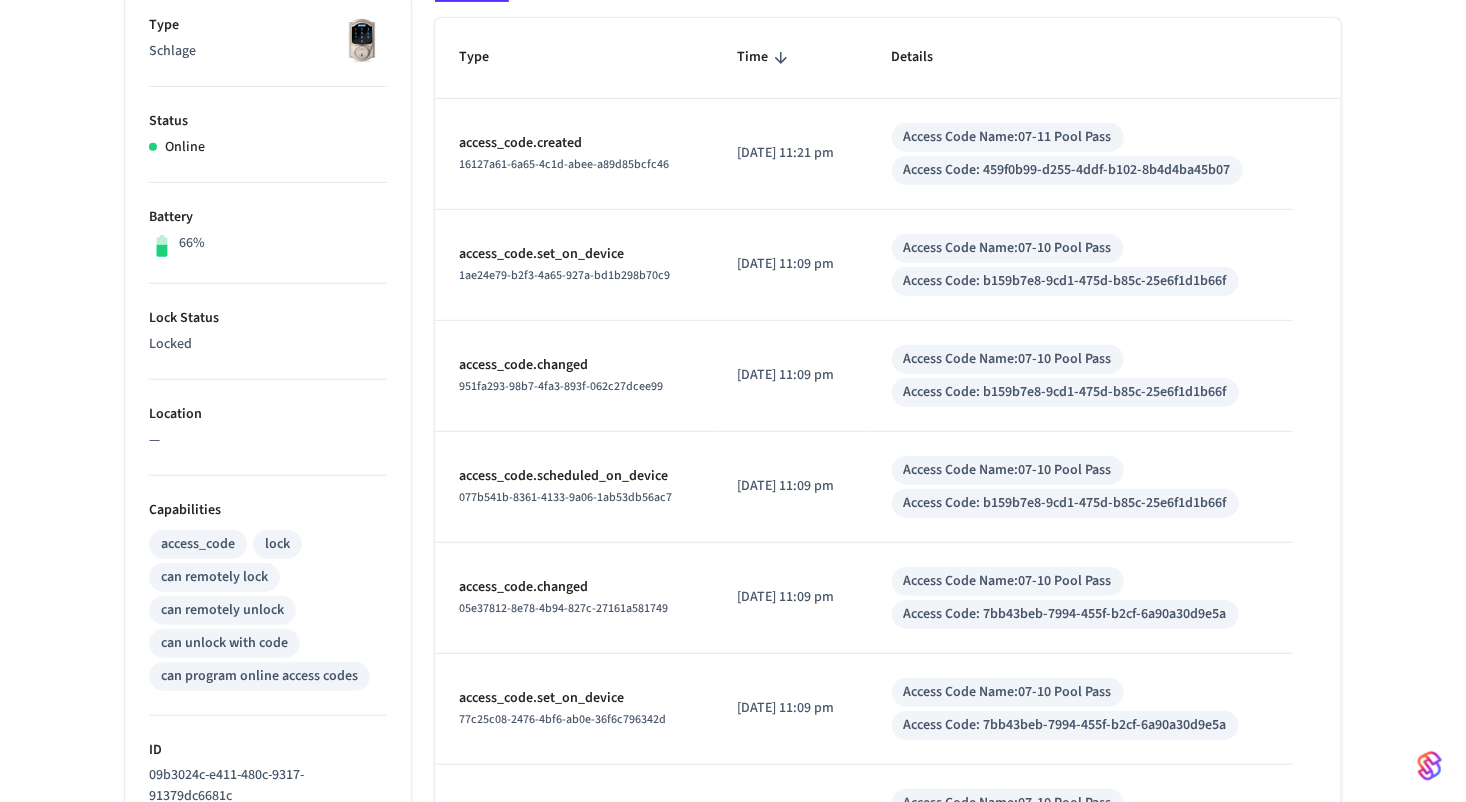 scroll, scrollTop: 0, scrollLeft: 0, axis: both 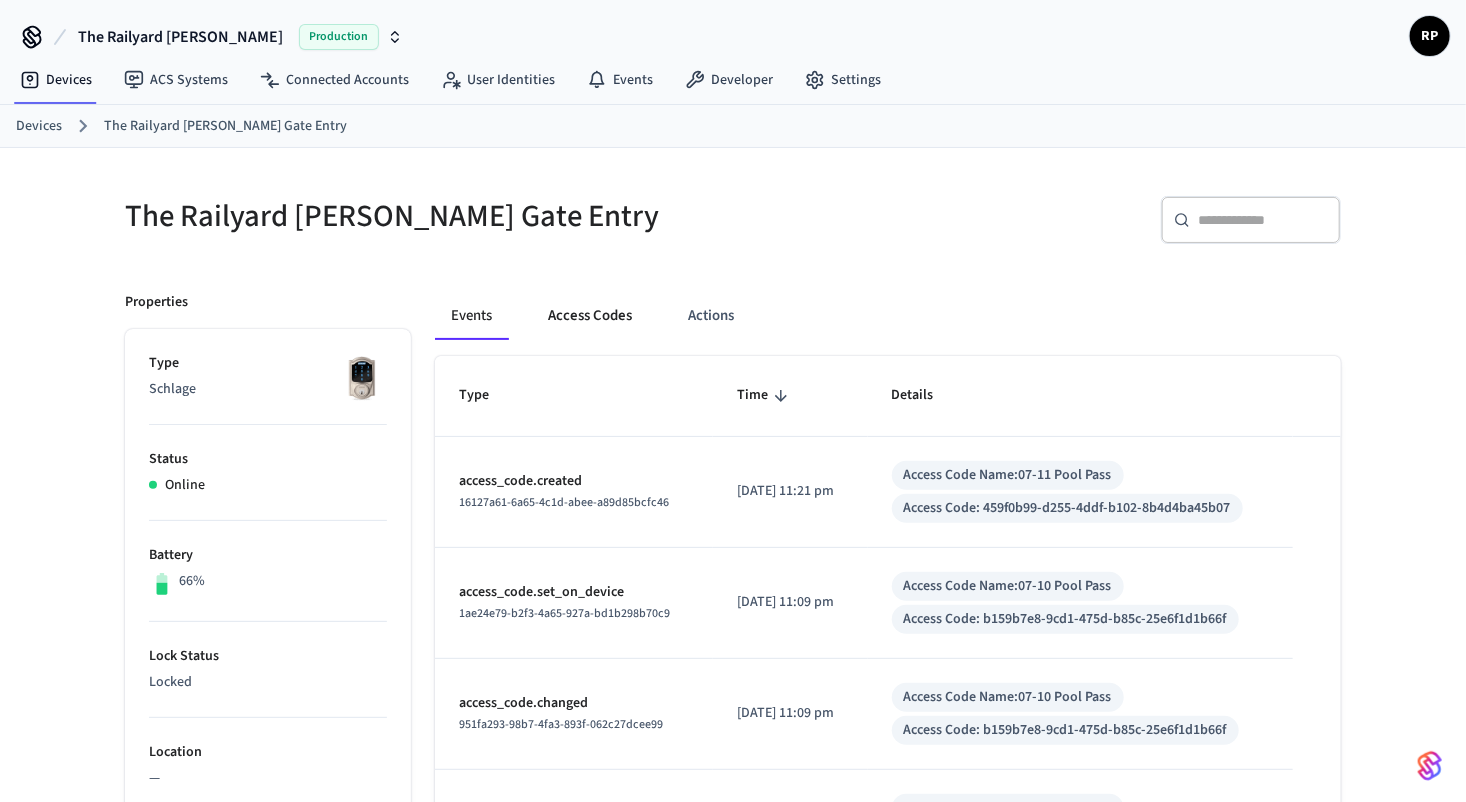 click on "Access Codes" at bounding box center (590, 316) 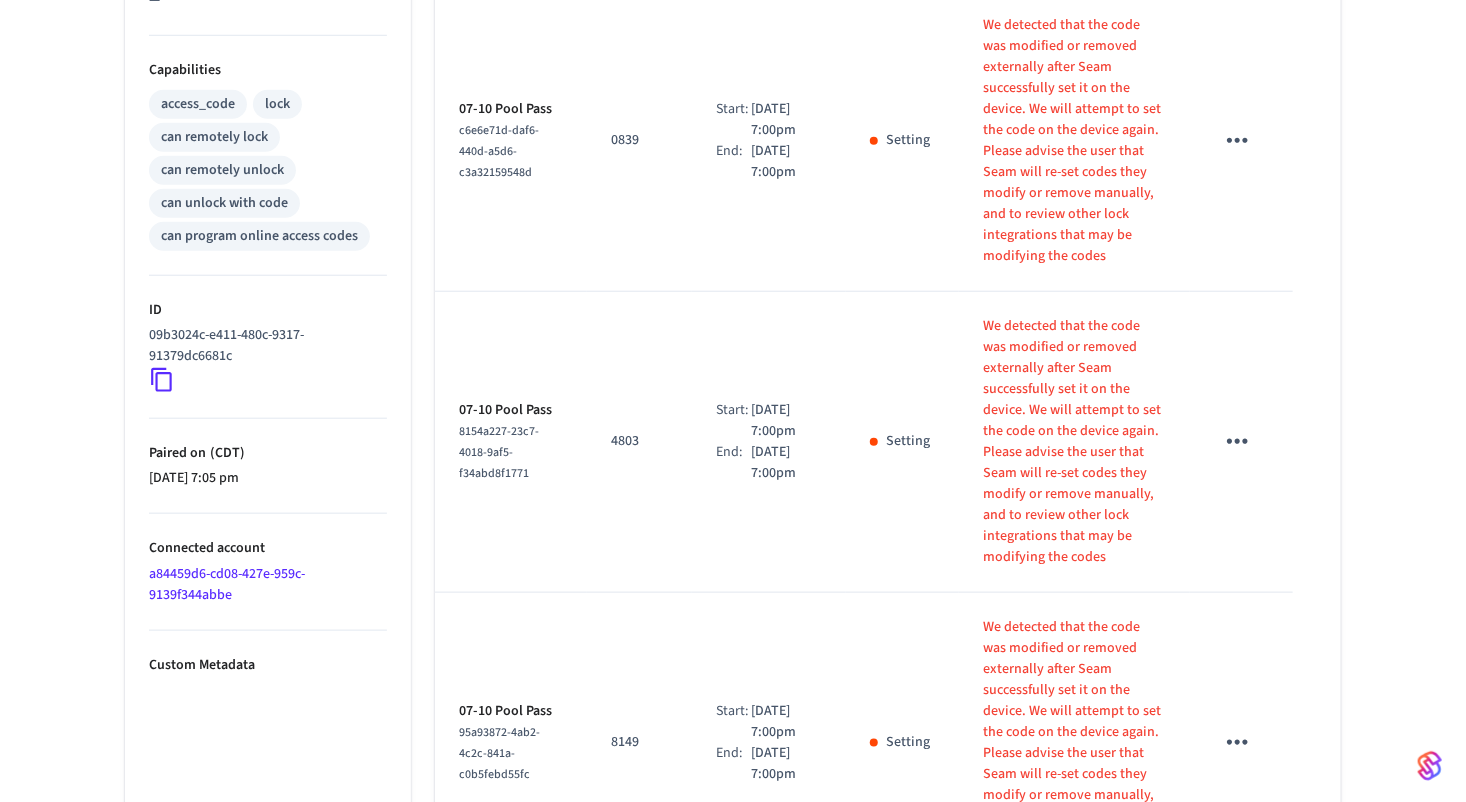 scroll, scrollTop: 900, scrollLeft: 0, axis: vertical 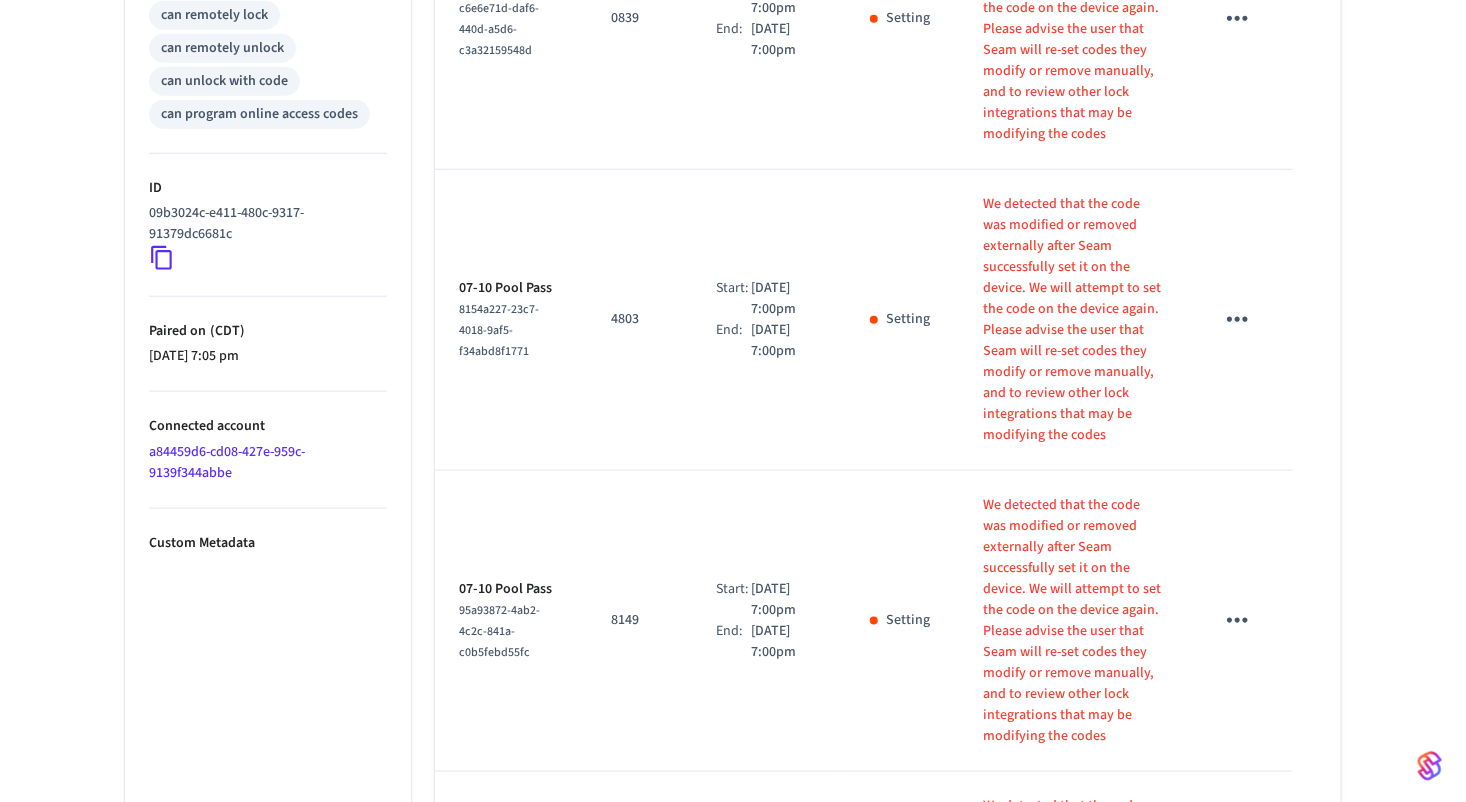 click 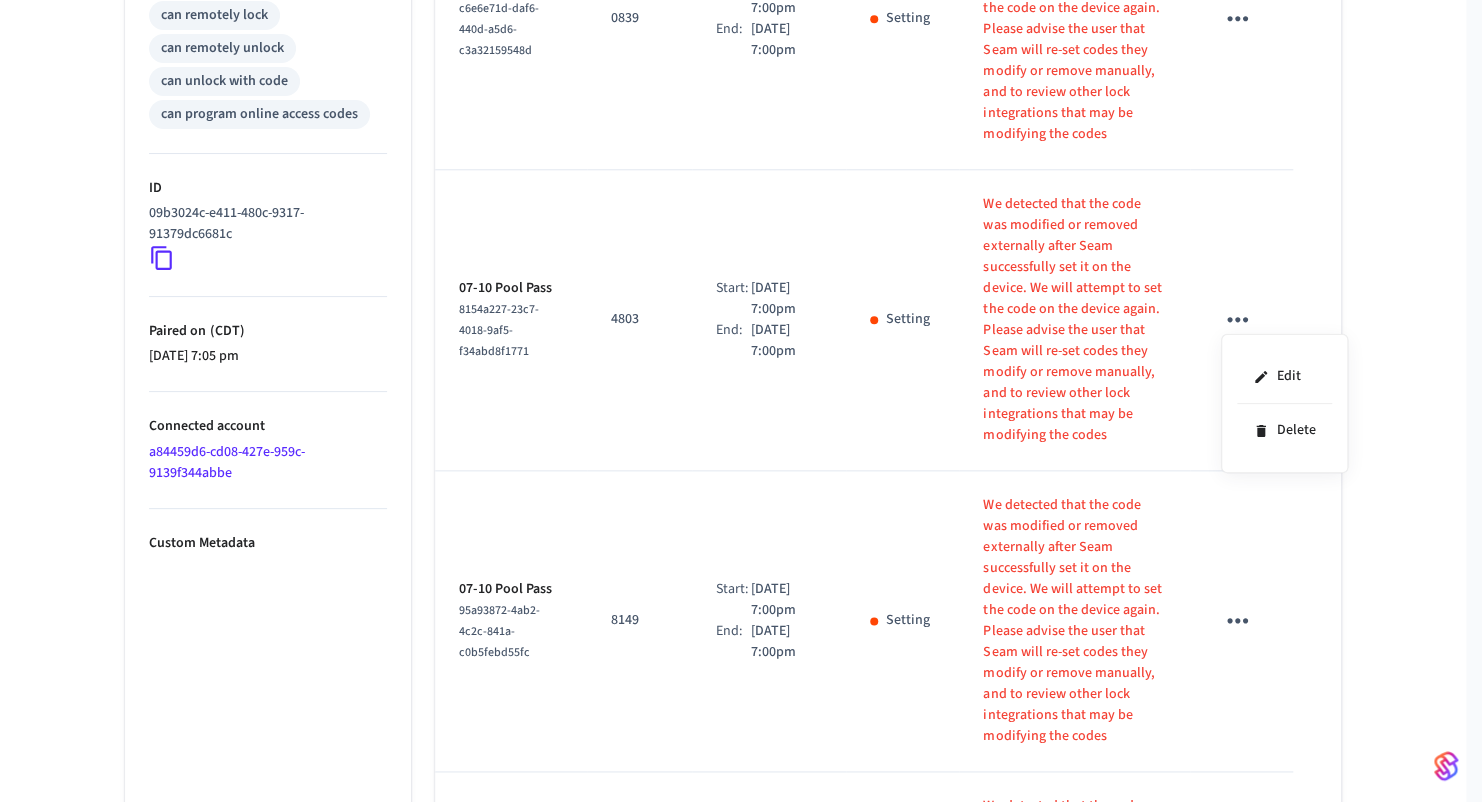 click at bounding box center [741, 401] 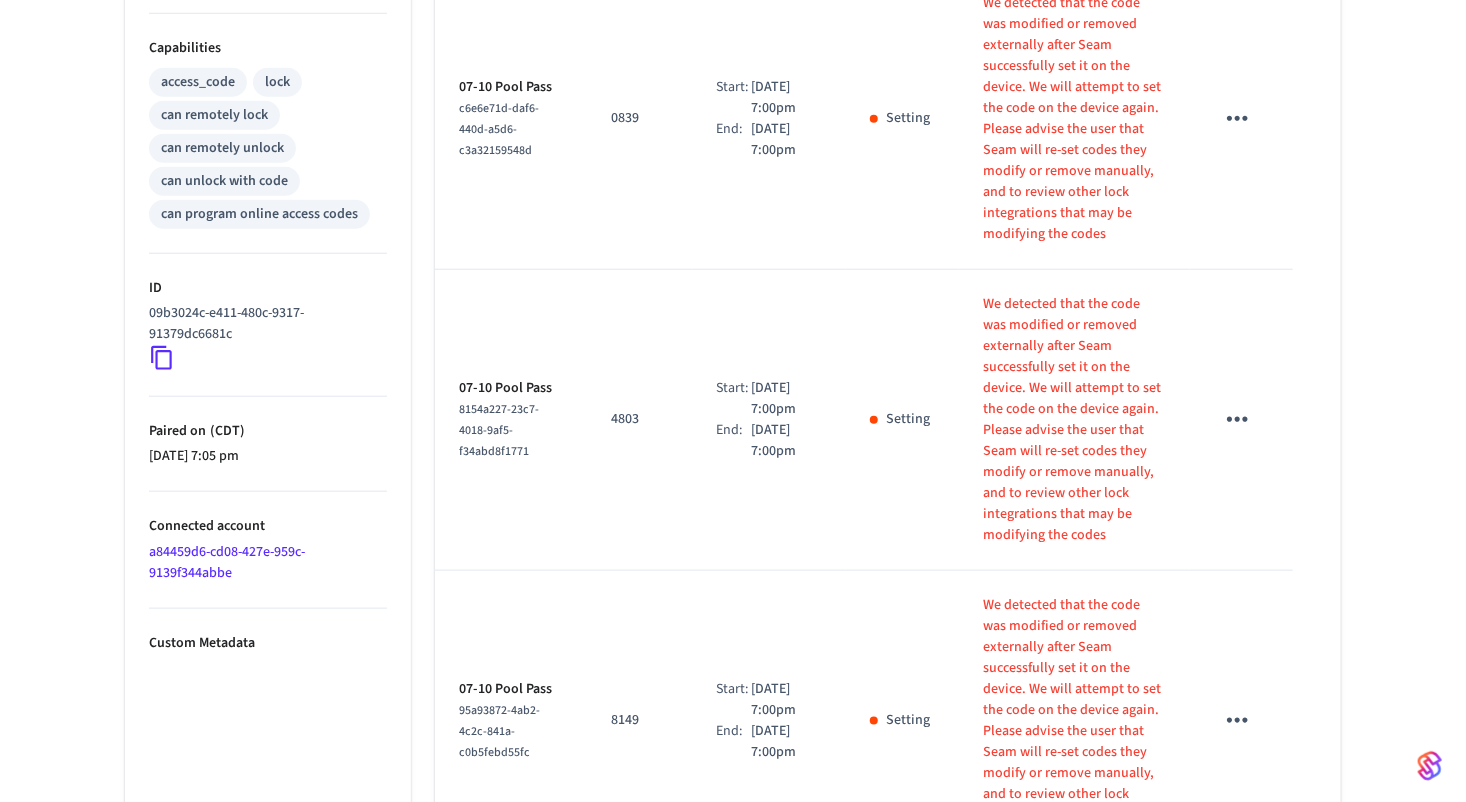 scroll, scrollTop: 700, scrollLeft: 0, axis: vertical 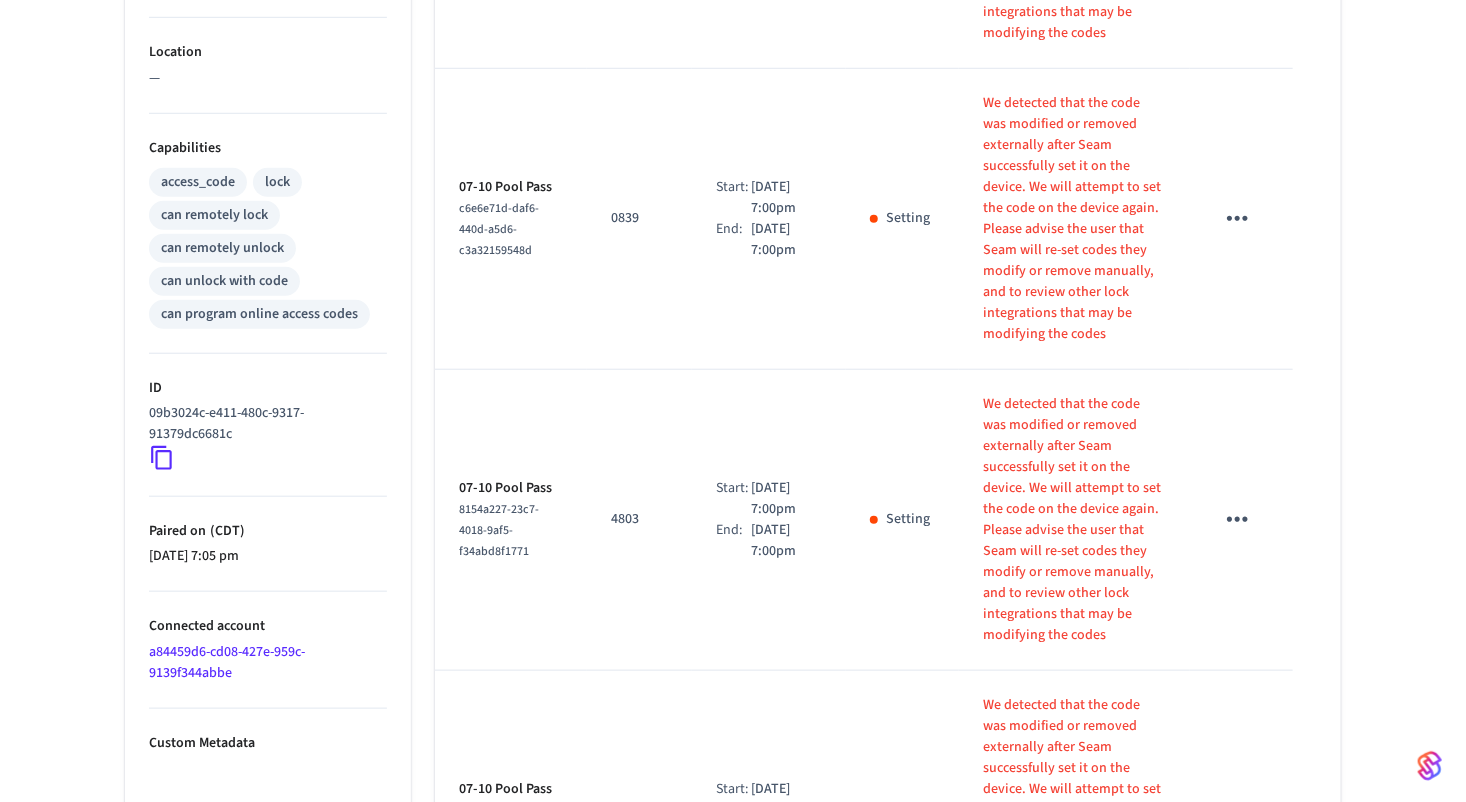 click 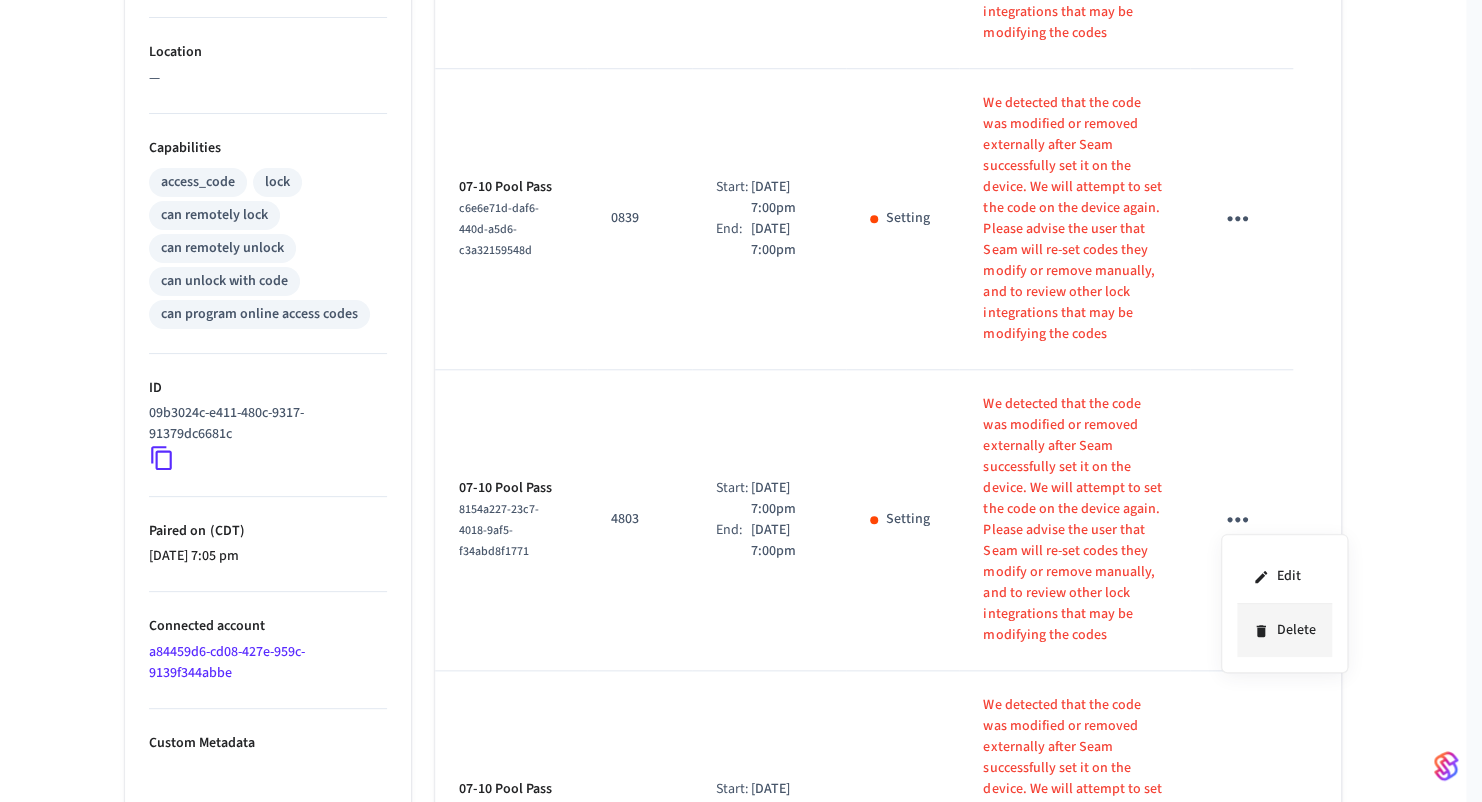 click on "Delete" at bounding box center [1284, 630] 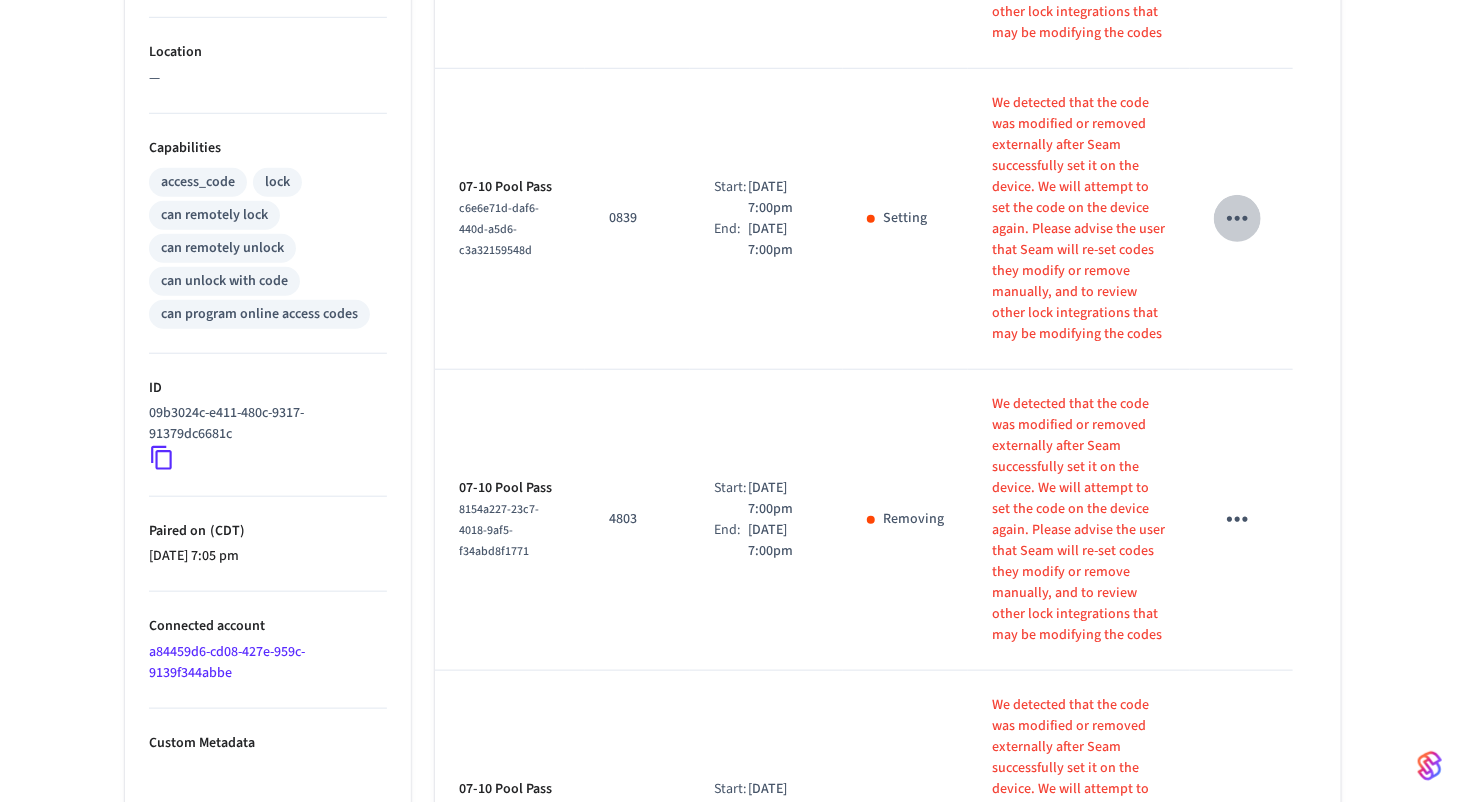 click 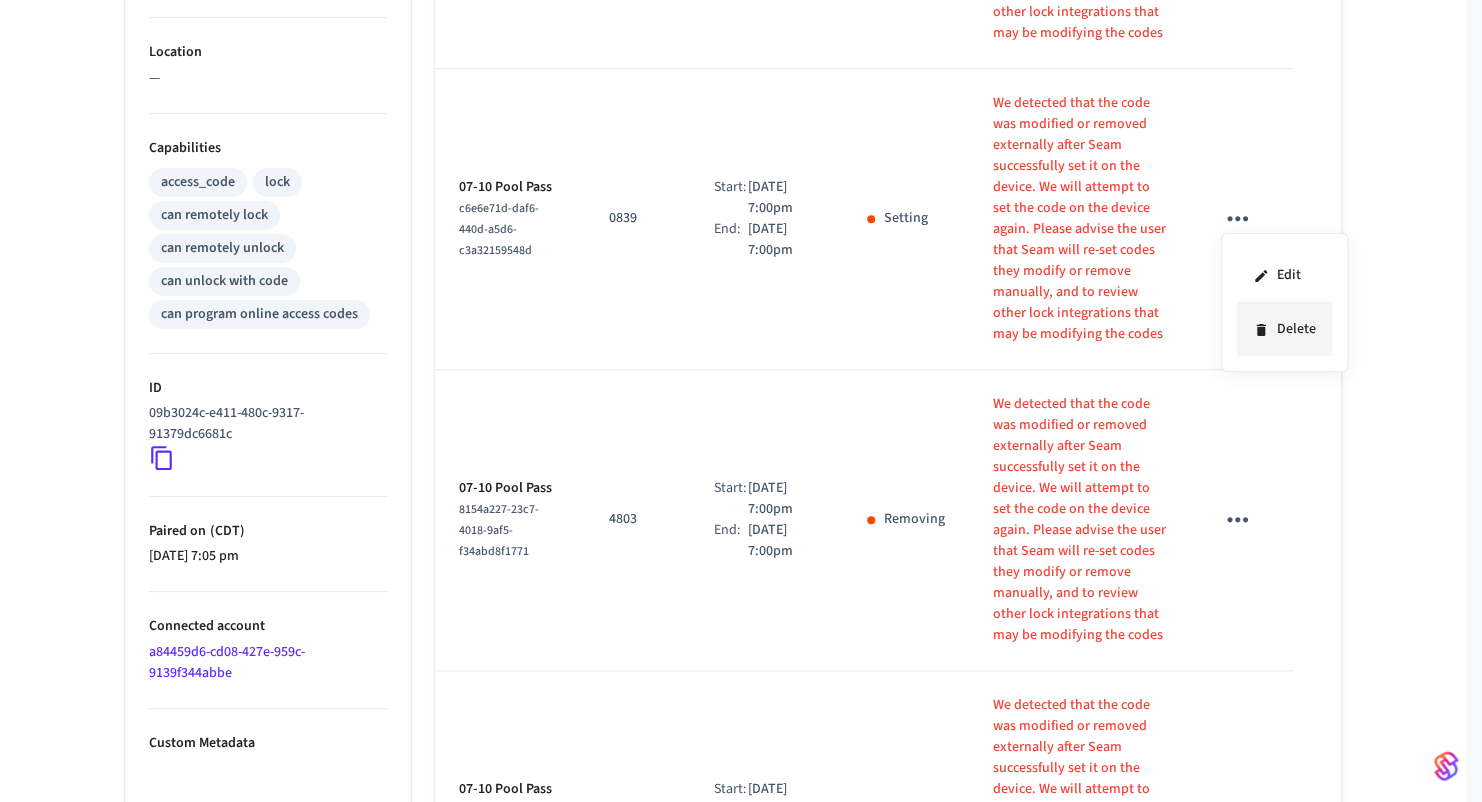 click on "Delete" at bounding box center (1284, 329) 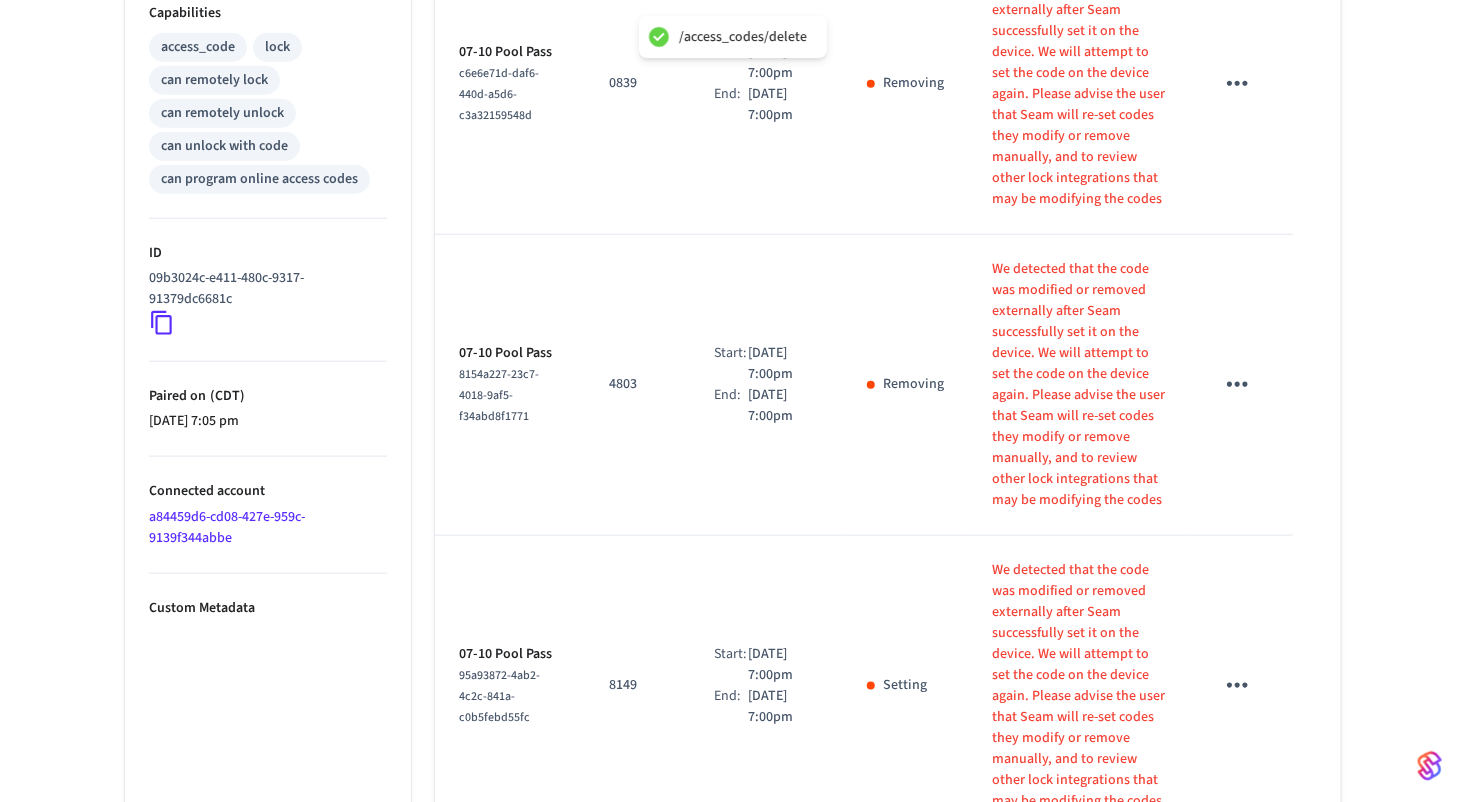 scroll, scrollTop: 1000, scrollLeft: 0, axis: vertical 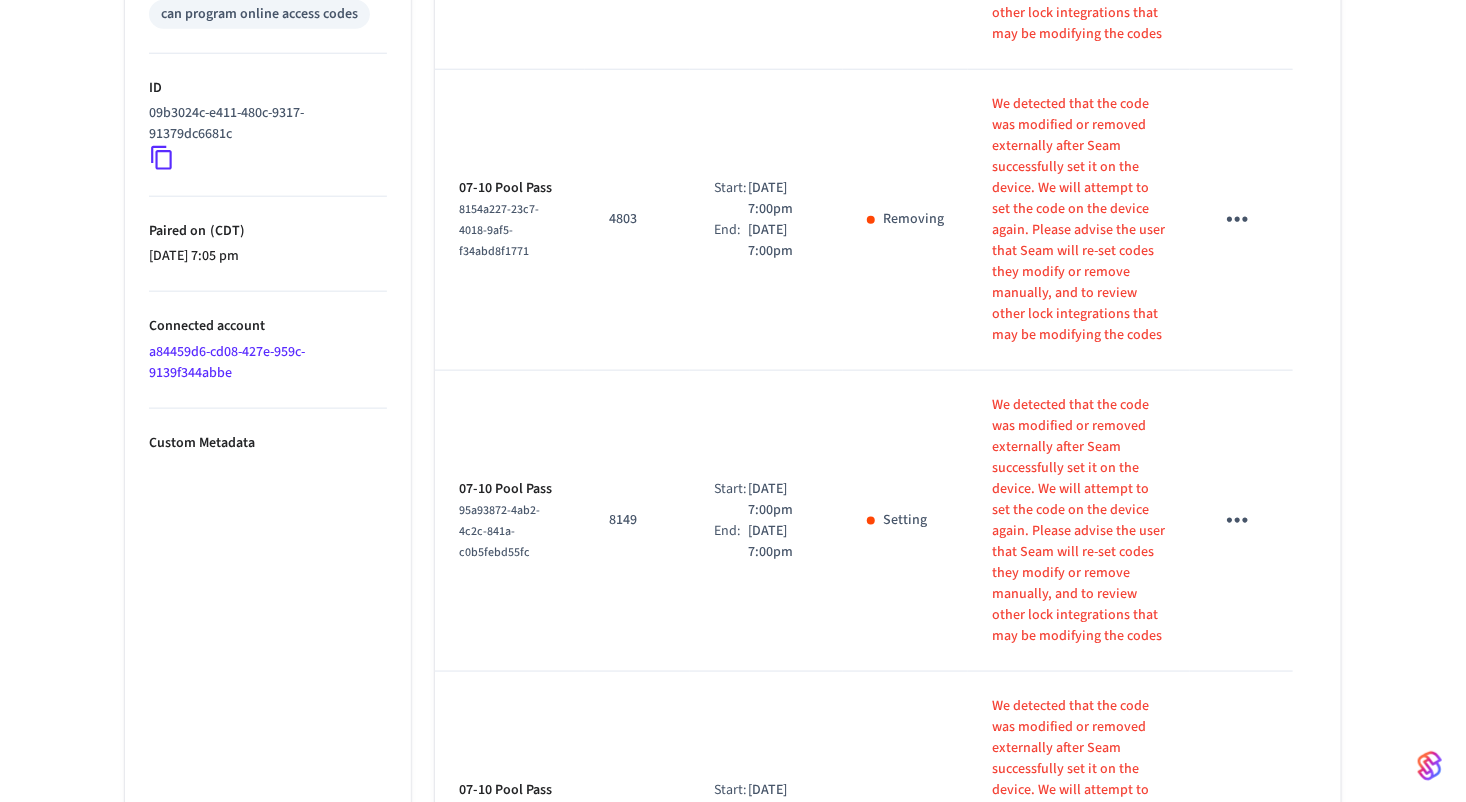 click 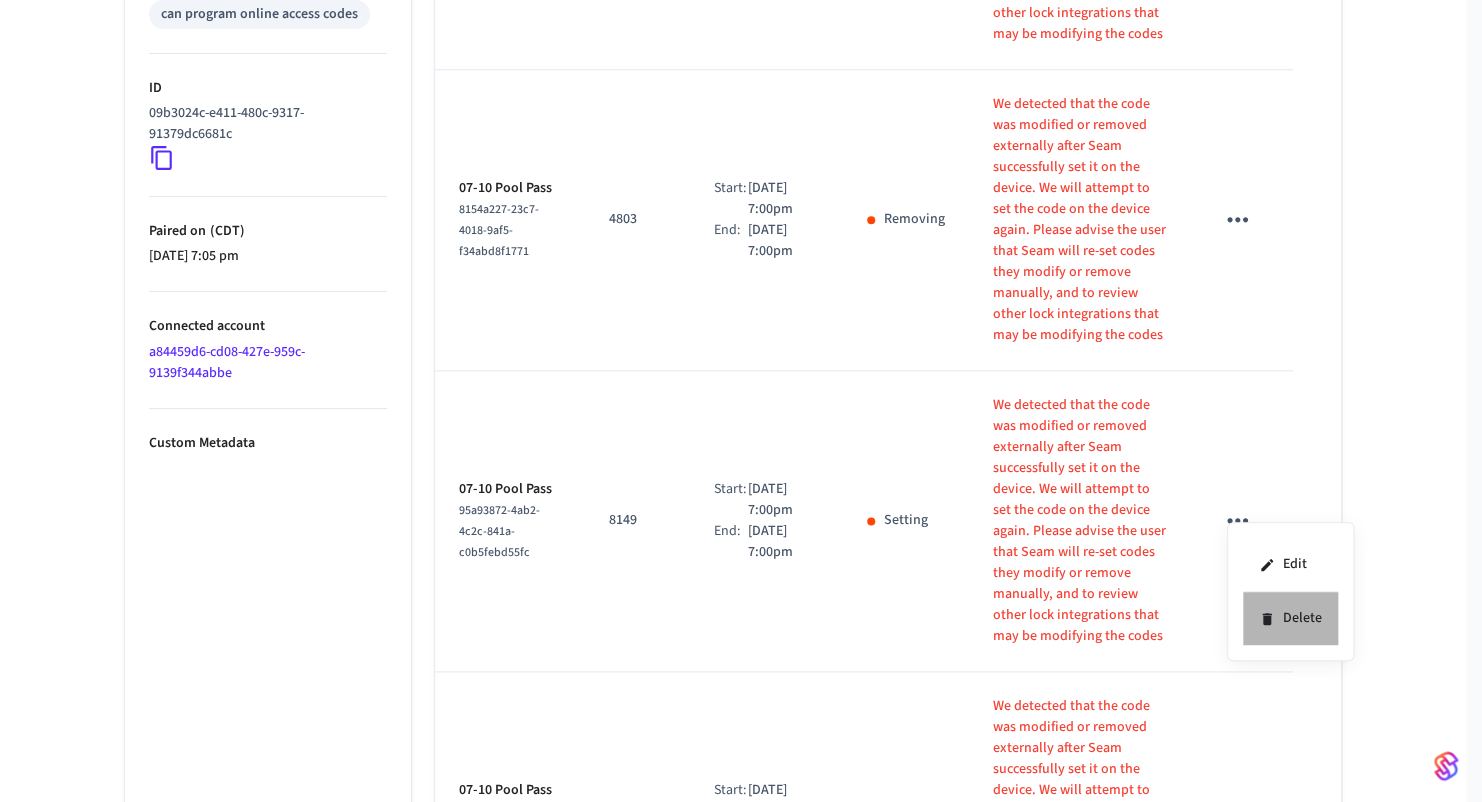 click on "Delete" at bounding box center (1290, 618) 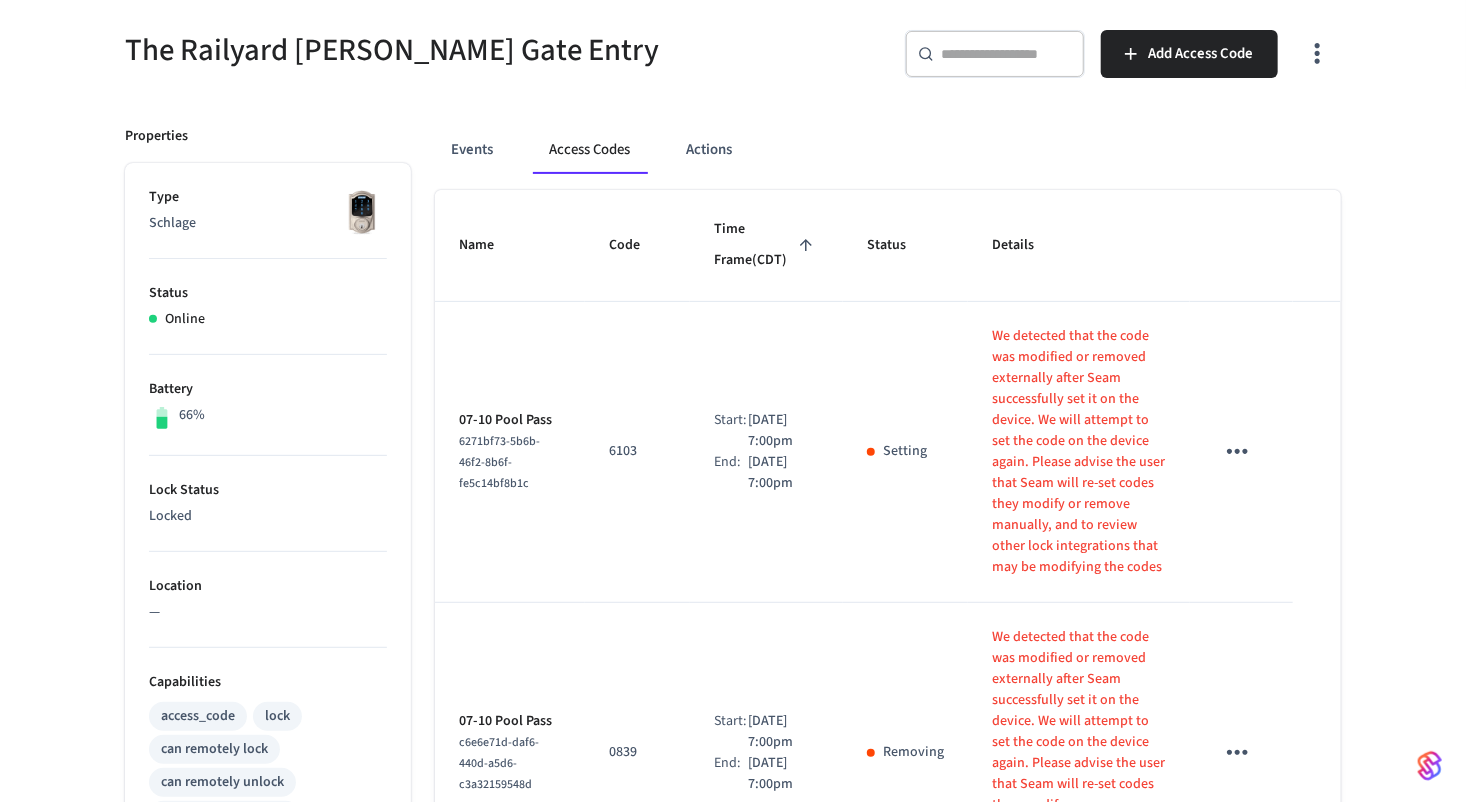 scroll, scrollTop: 300, scrollLeft: 0, axis: vertical 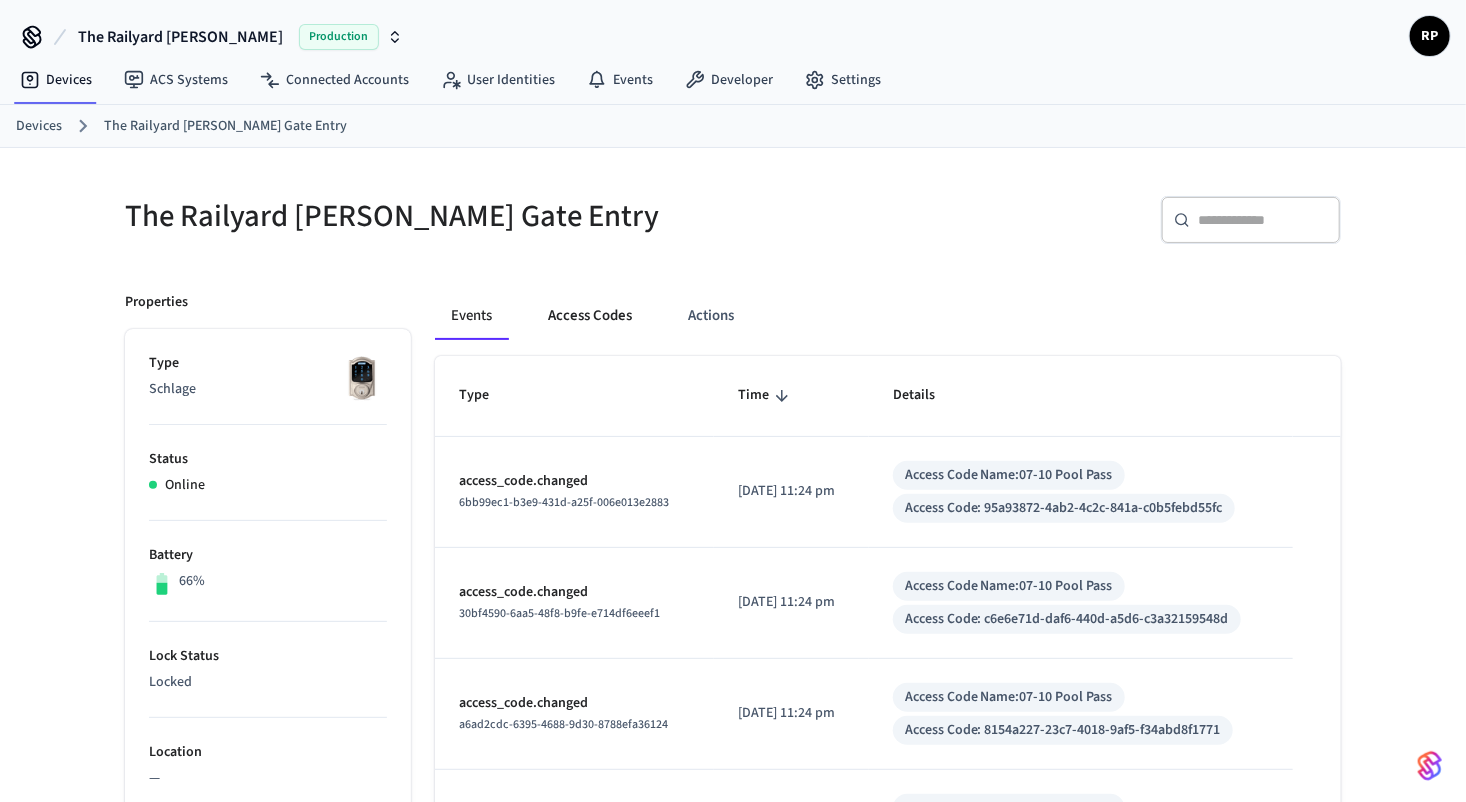 click on "Access Codes" at bounding box center (590, 316) 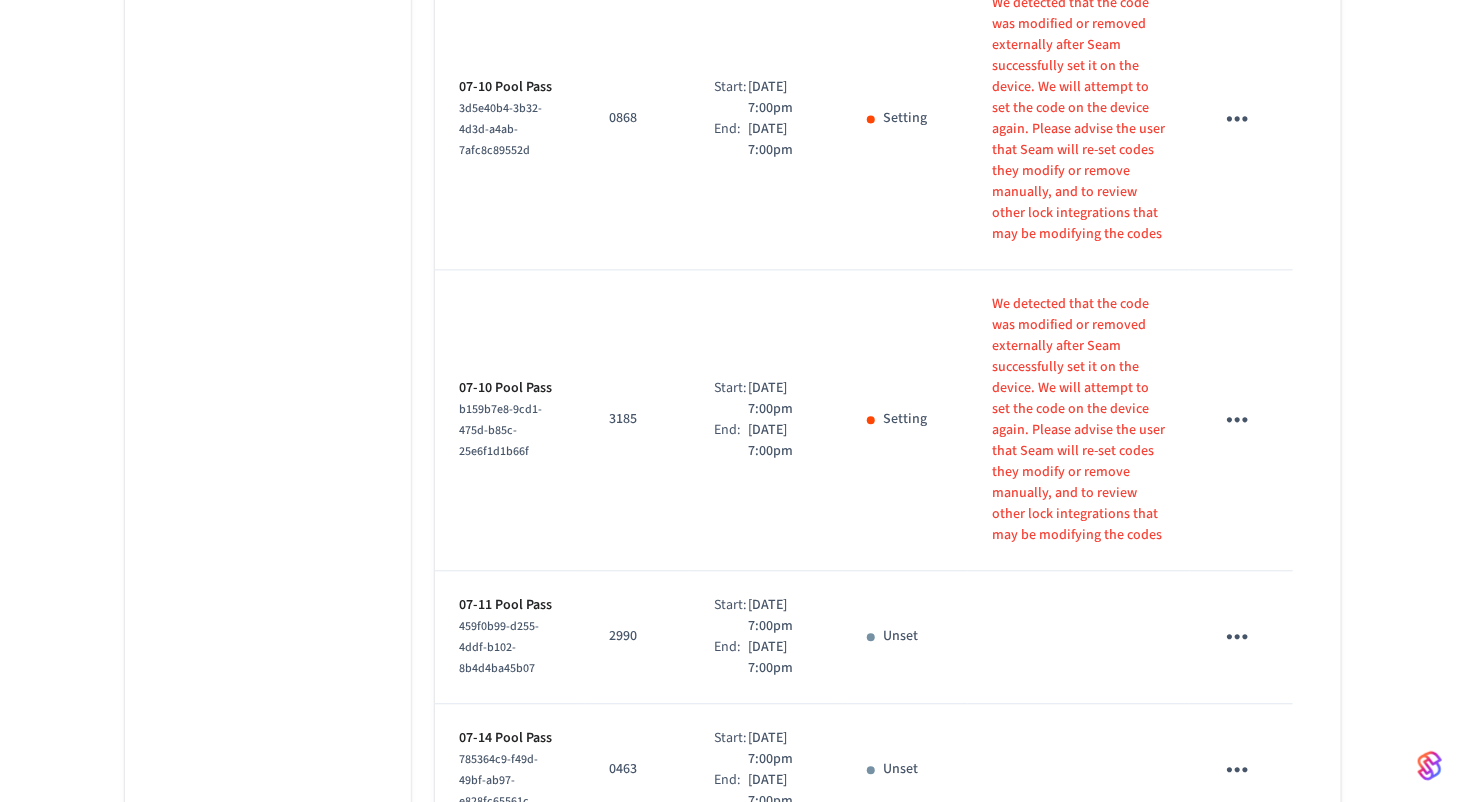 scroll, scrollTop: 2174, scrollLeft: 0, axis: vertical 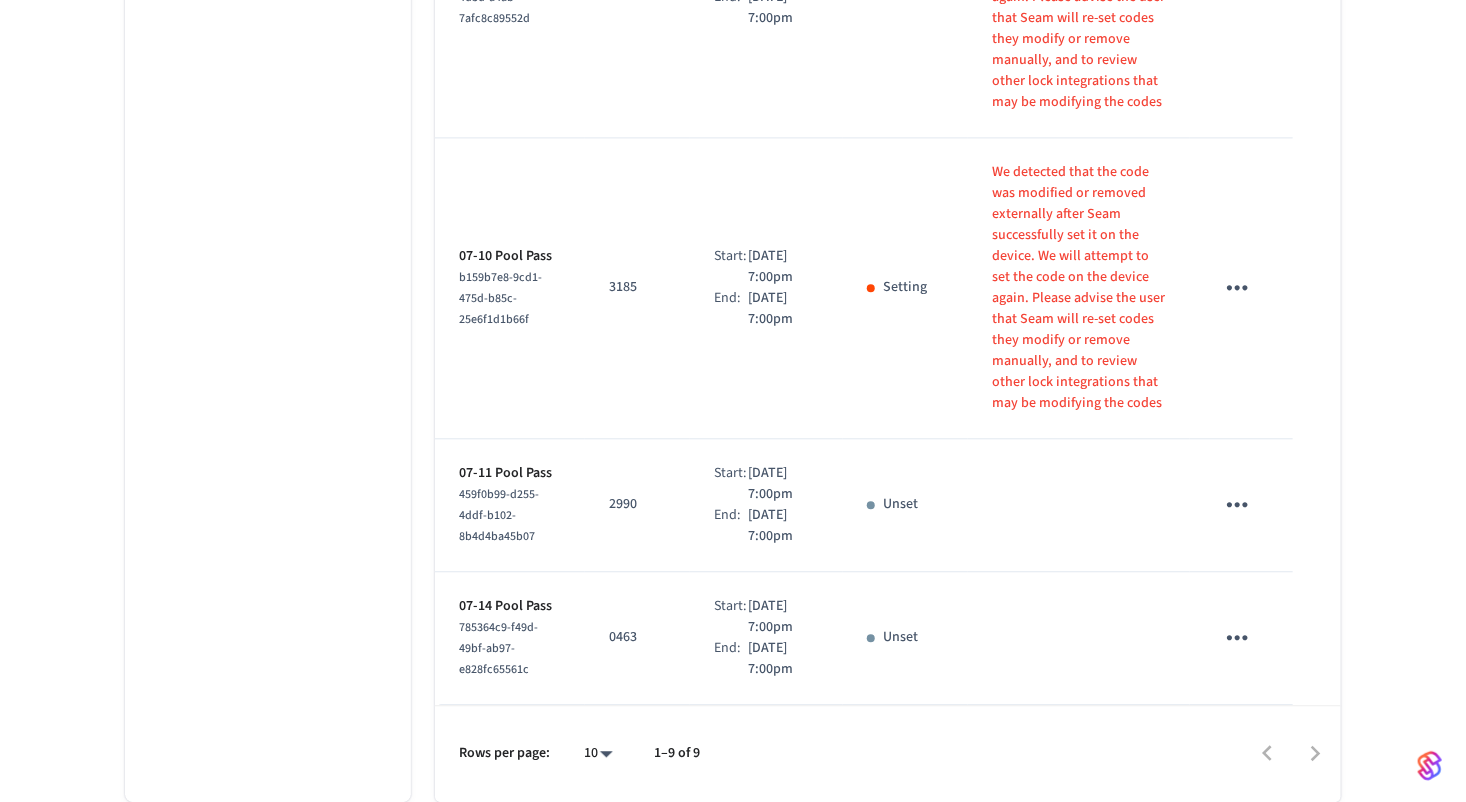 click on "Unset" at bounding box center (905, 504) 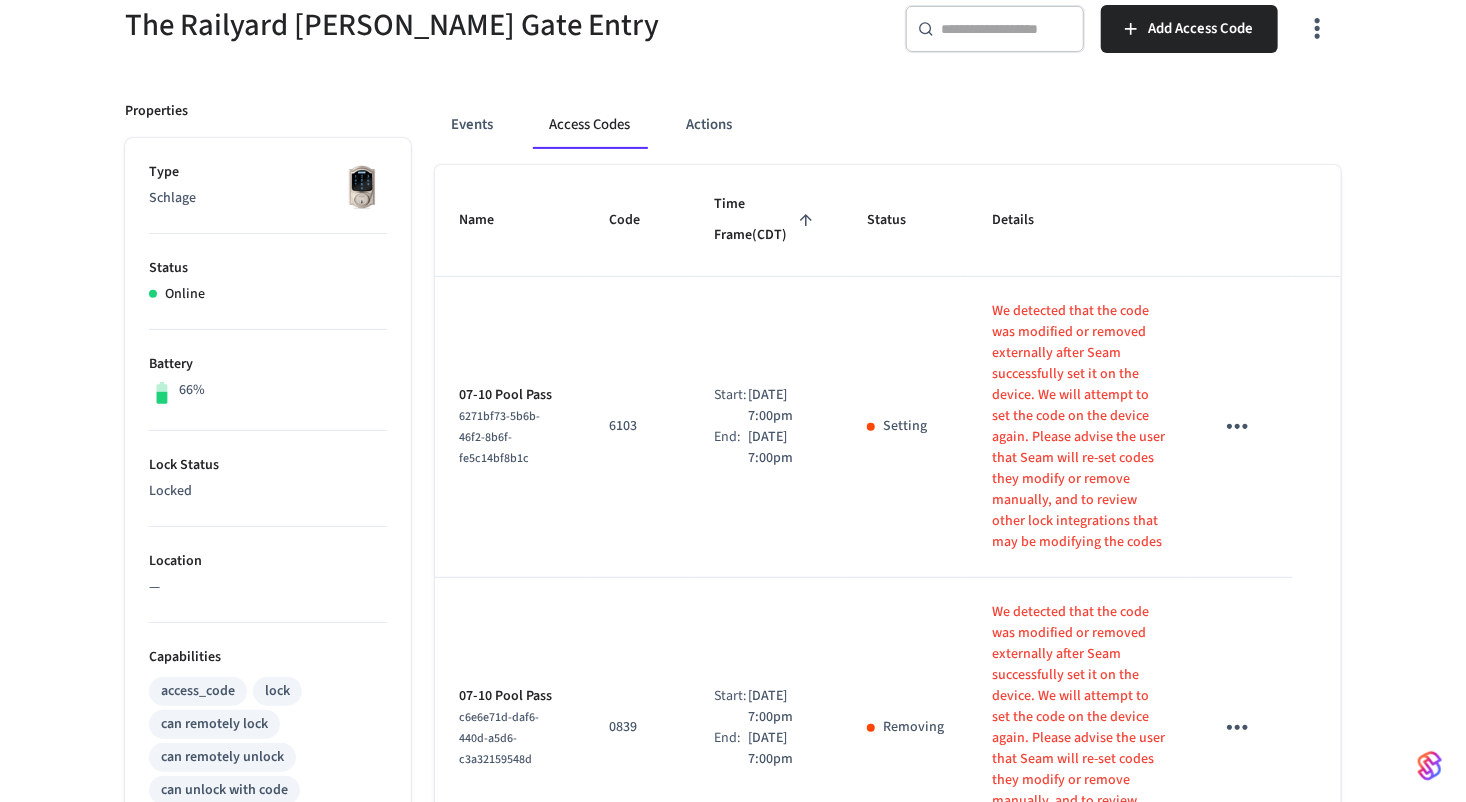 scroll, scrollTop: 74, scrollLeft: 0, axis: vertical 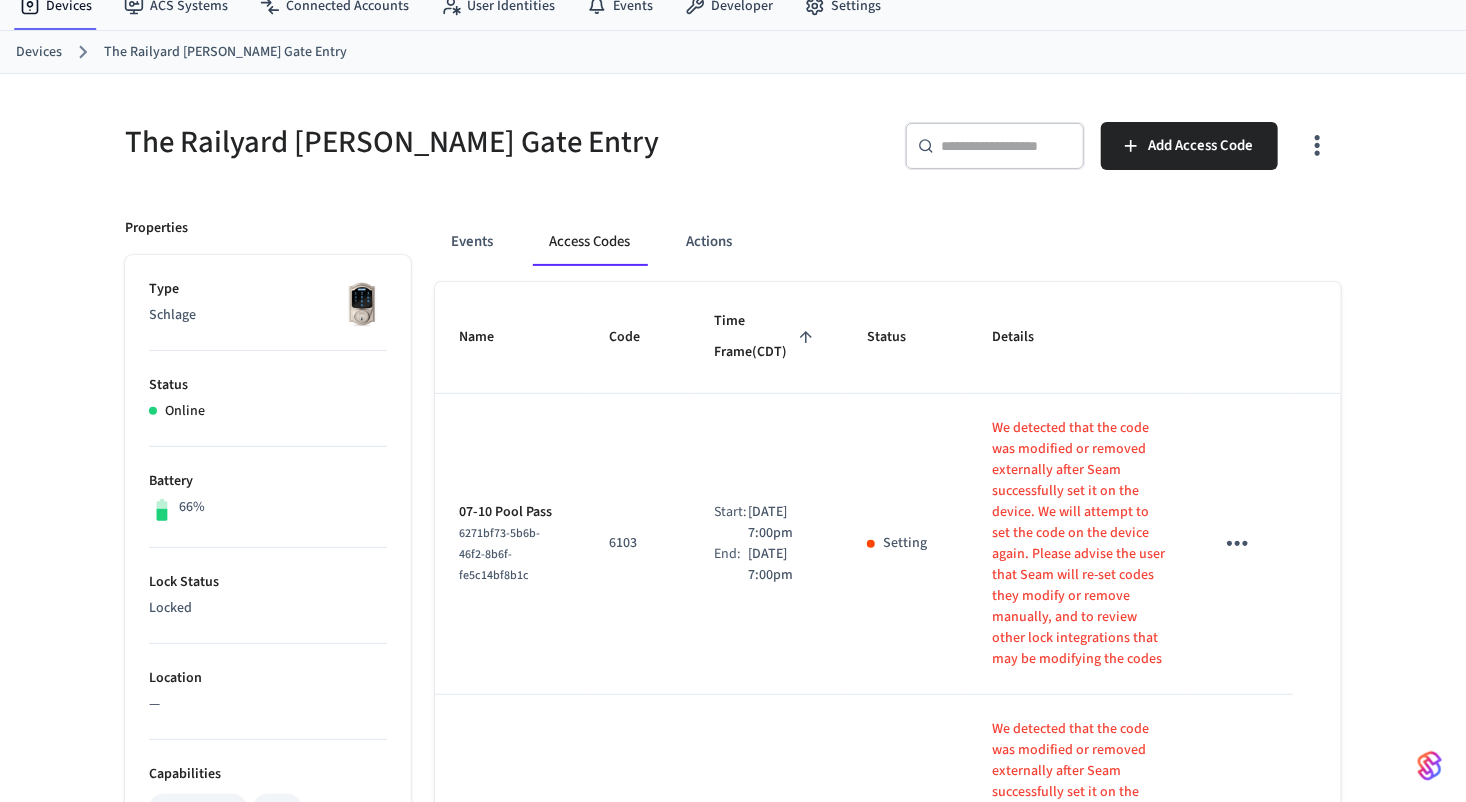 click 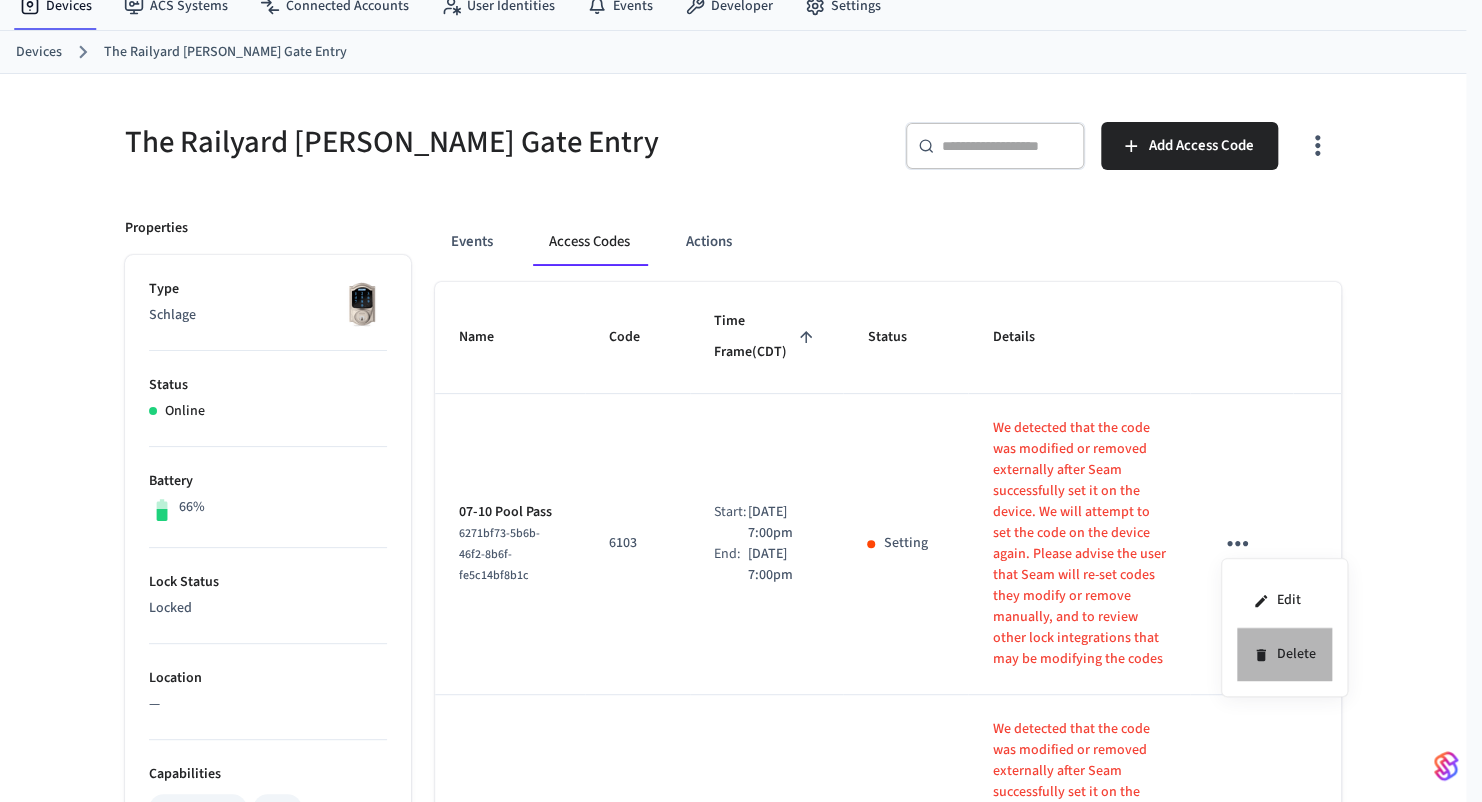 click on "Delete" at bounding box center (1284, 654) 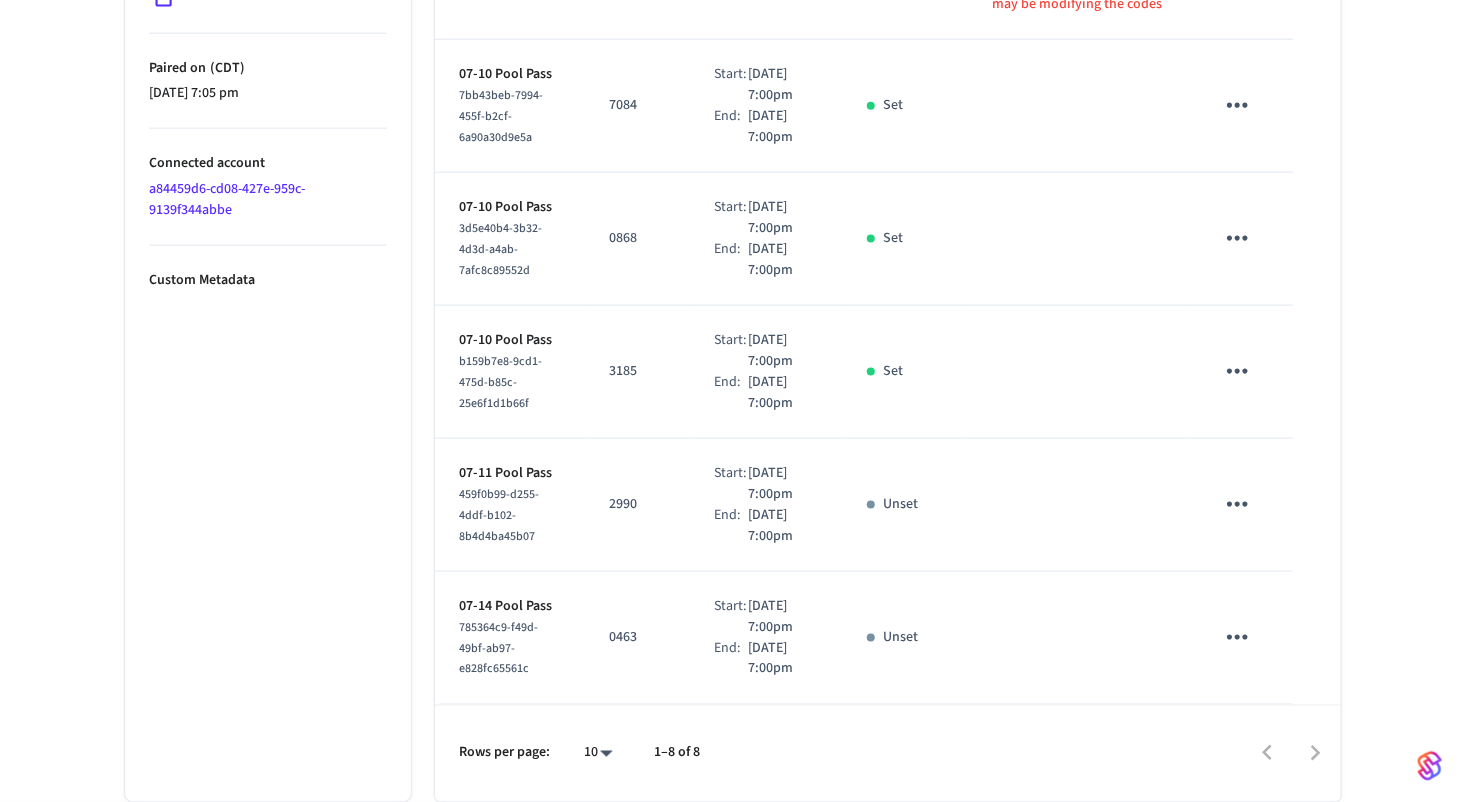 scroll, scrollTop: 1285, scrollLeft: 0, axis: vertical 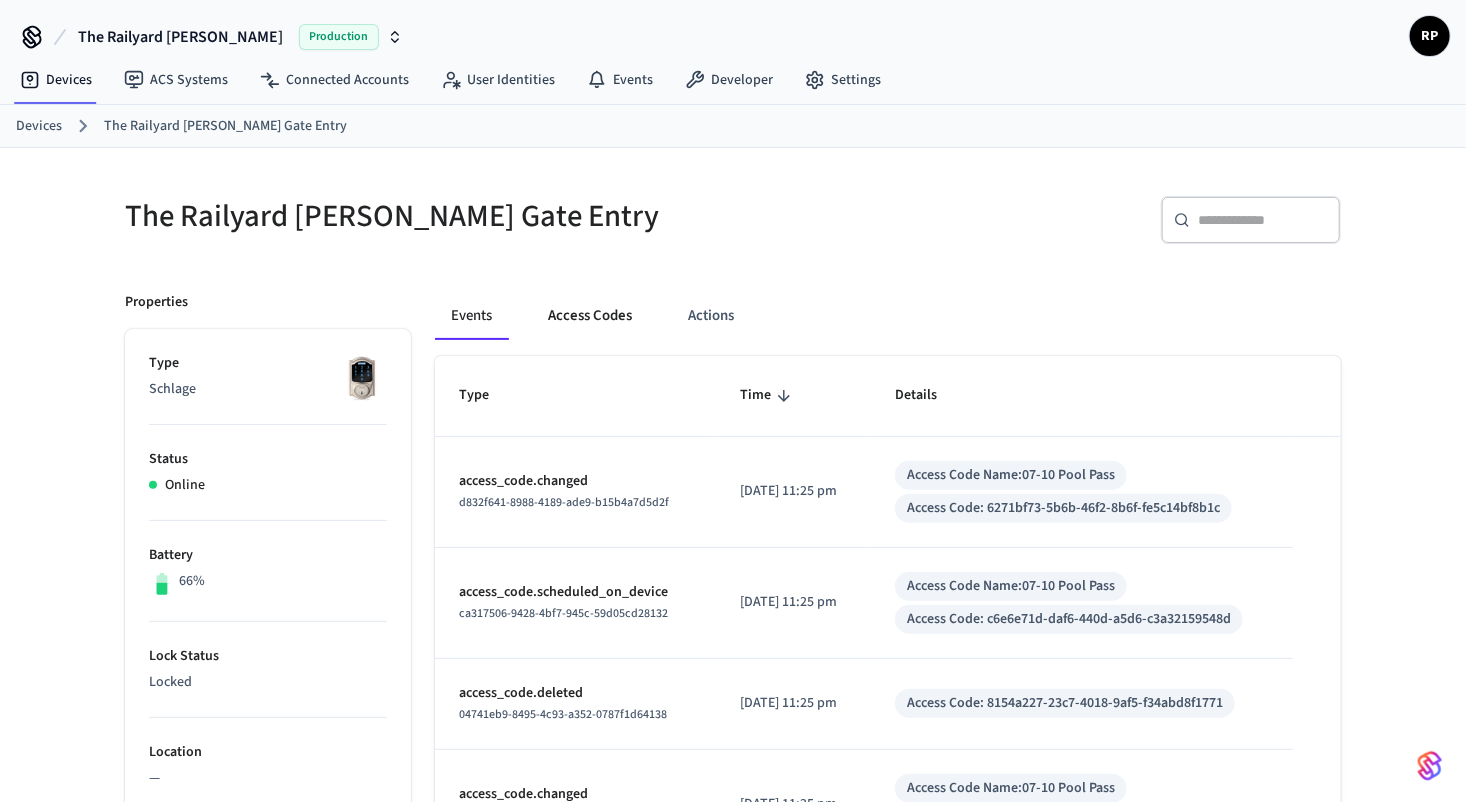 click on "Access Codes" at bounding box center (590, 316) 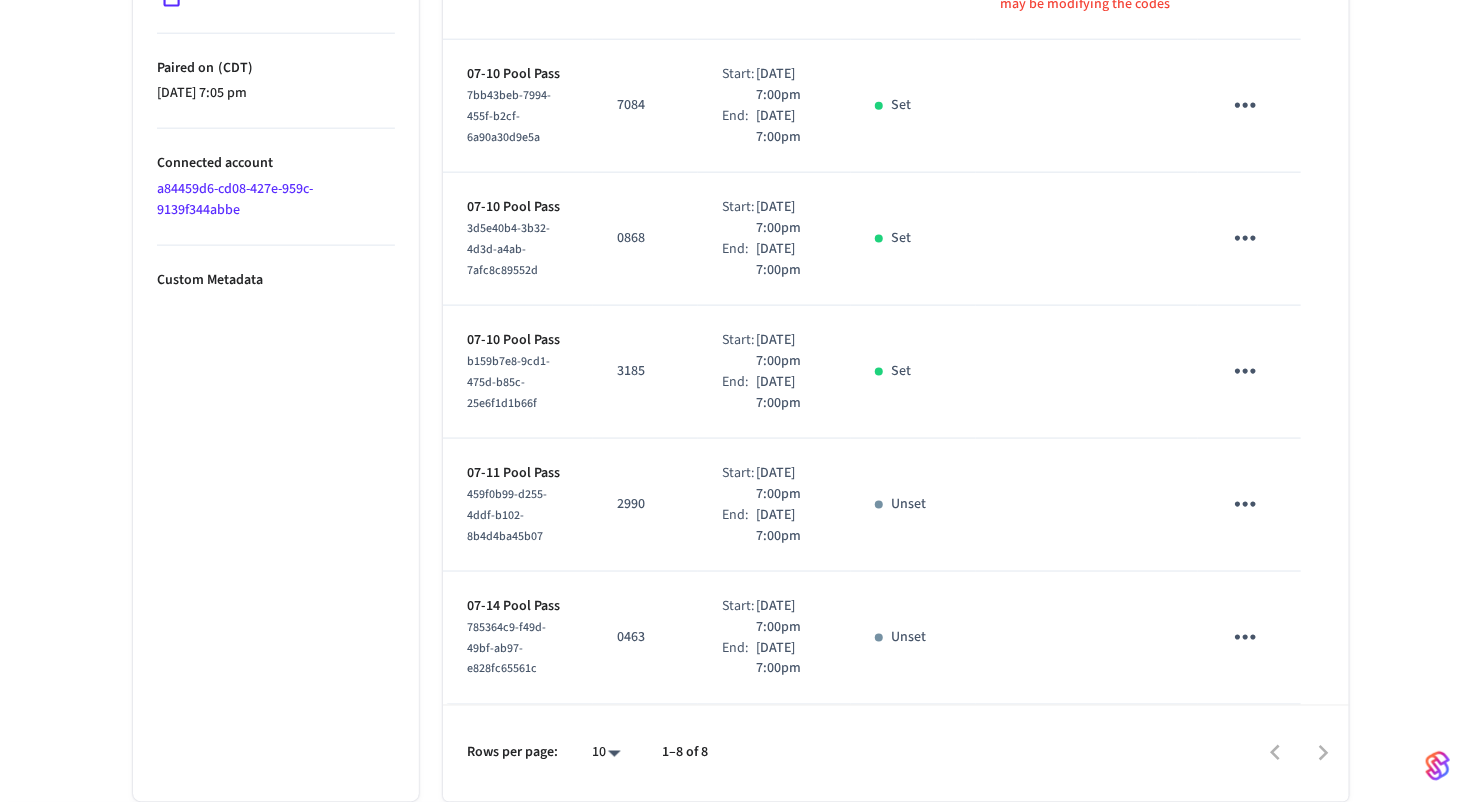 scroll, scrollTop: 1285, scrollLeft: 0, axis: vertical 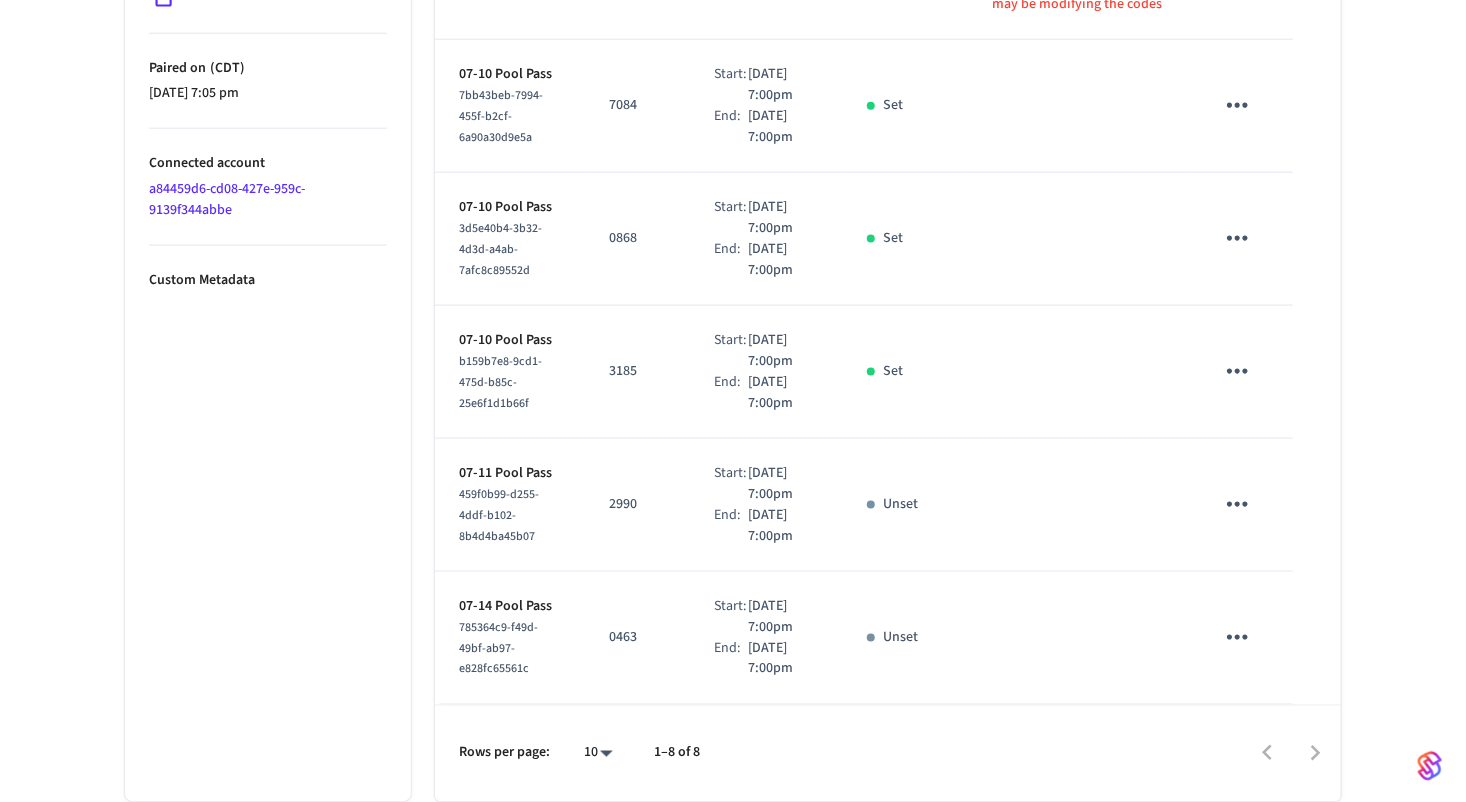 click 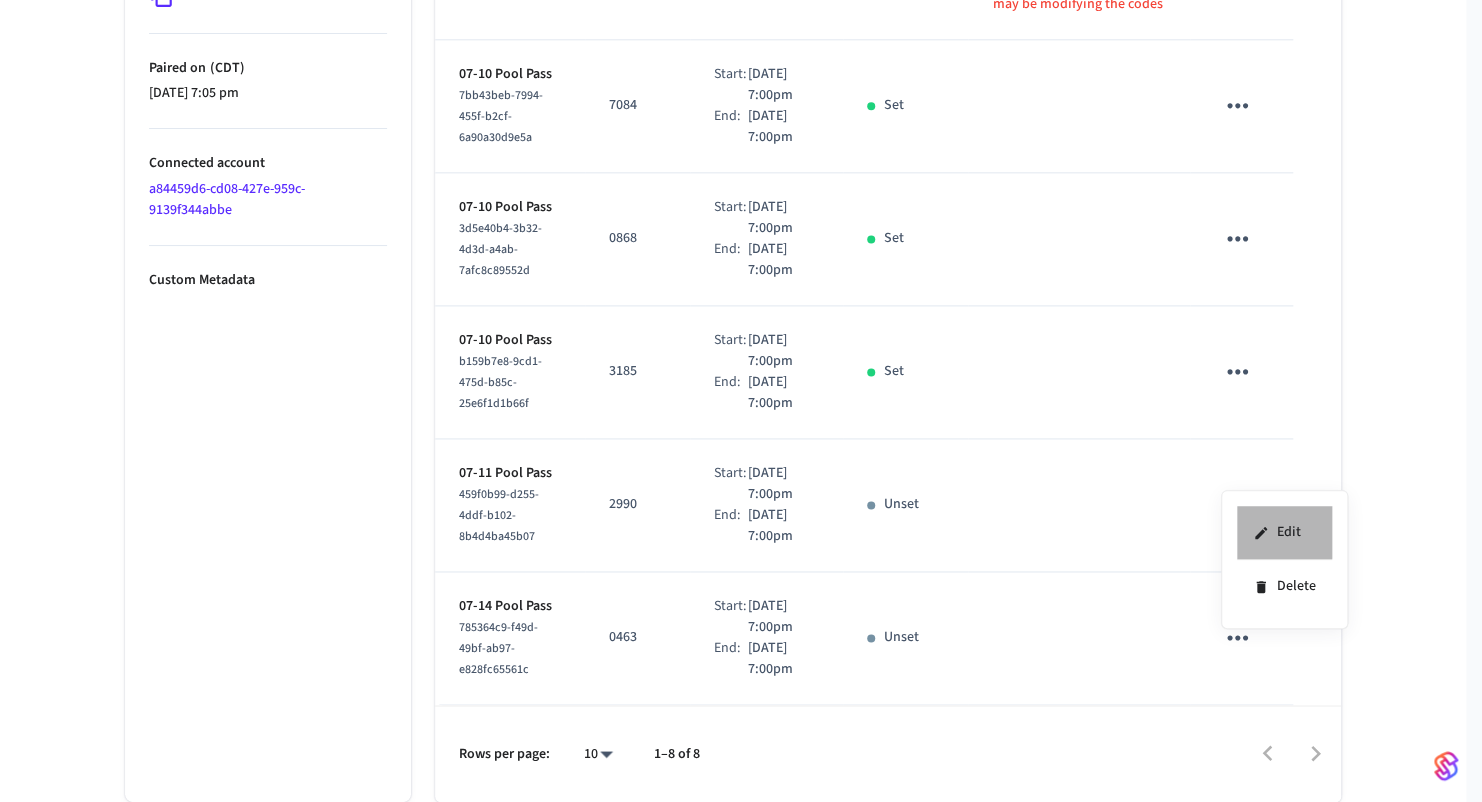 click on "Edit" at bounding box center (1284, 533) 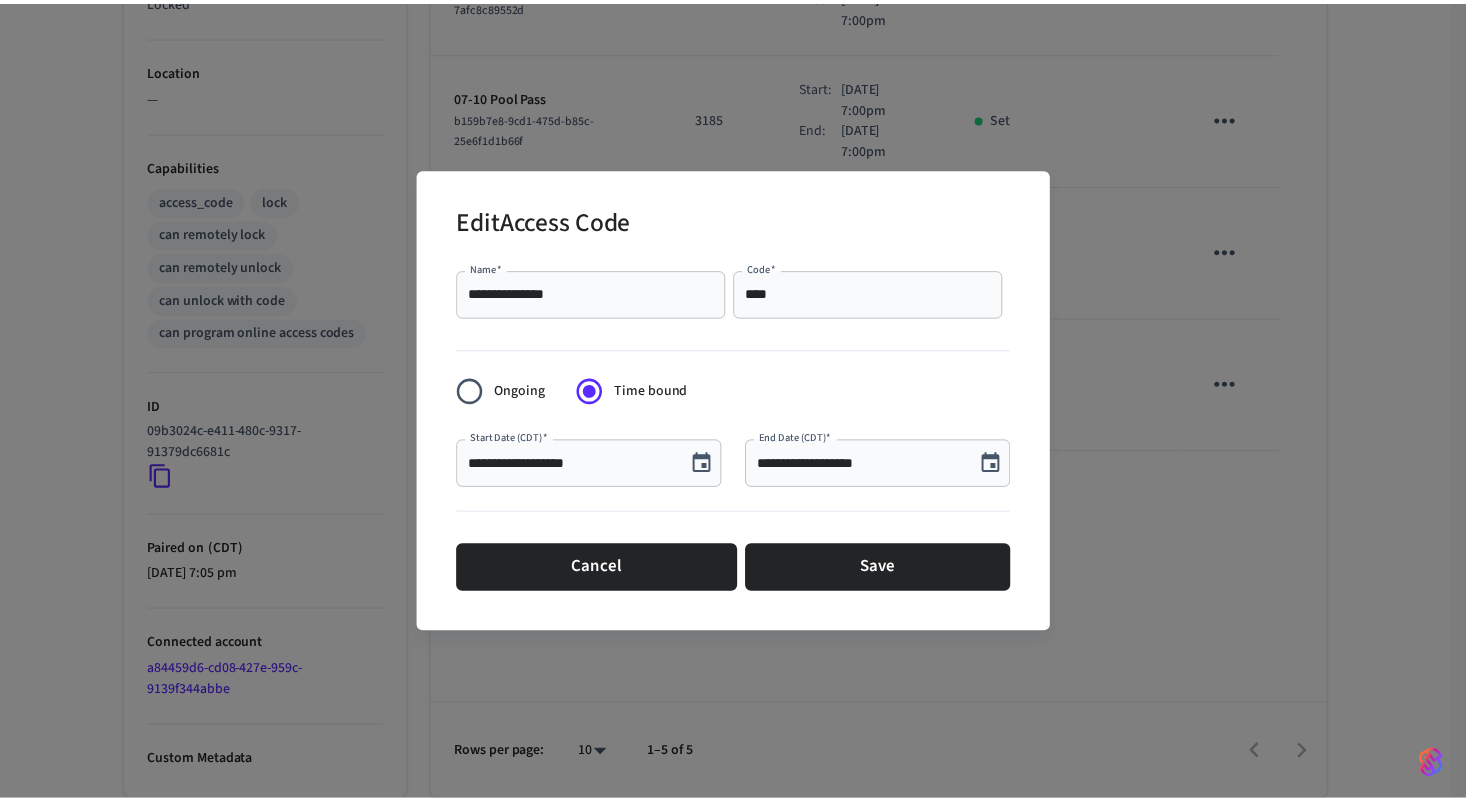 scroll, scrollTop: 678, scrollLeft: 0, axis: vertical 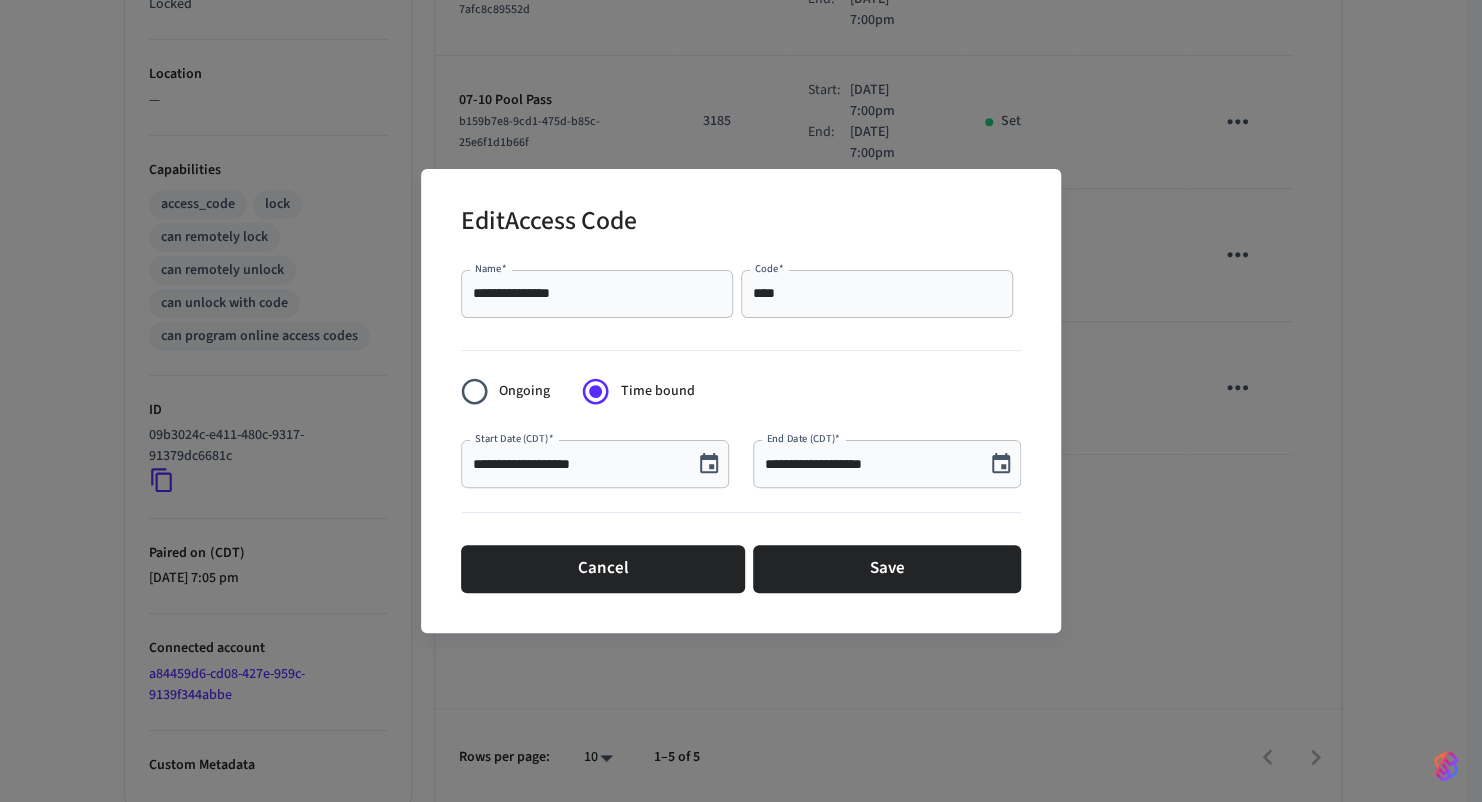click on "**********" at bounding box center (741, 401) 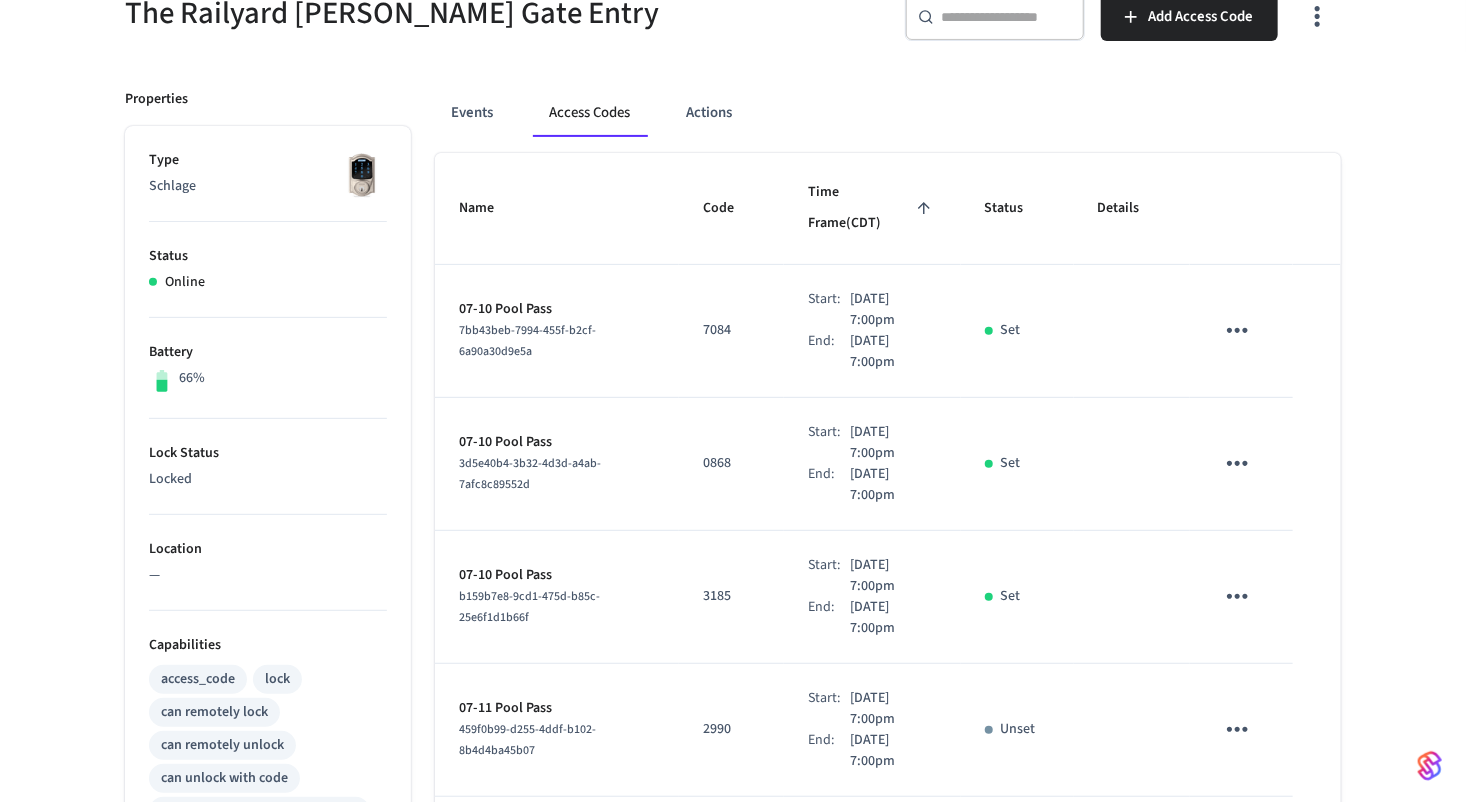 scroll, scrollTop: 200, scrollLeft: 0, axis: vertical 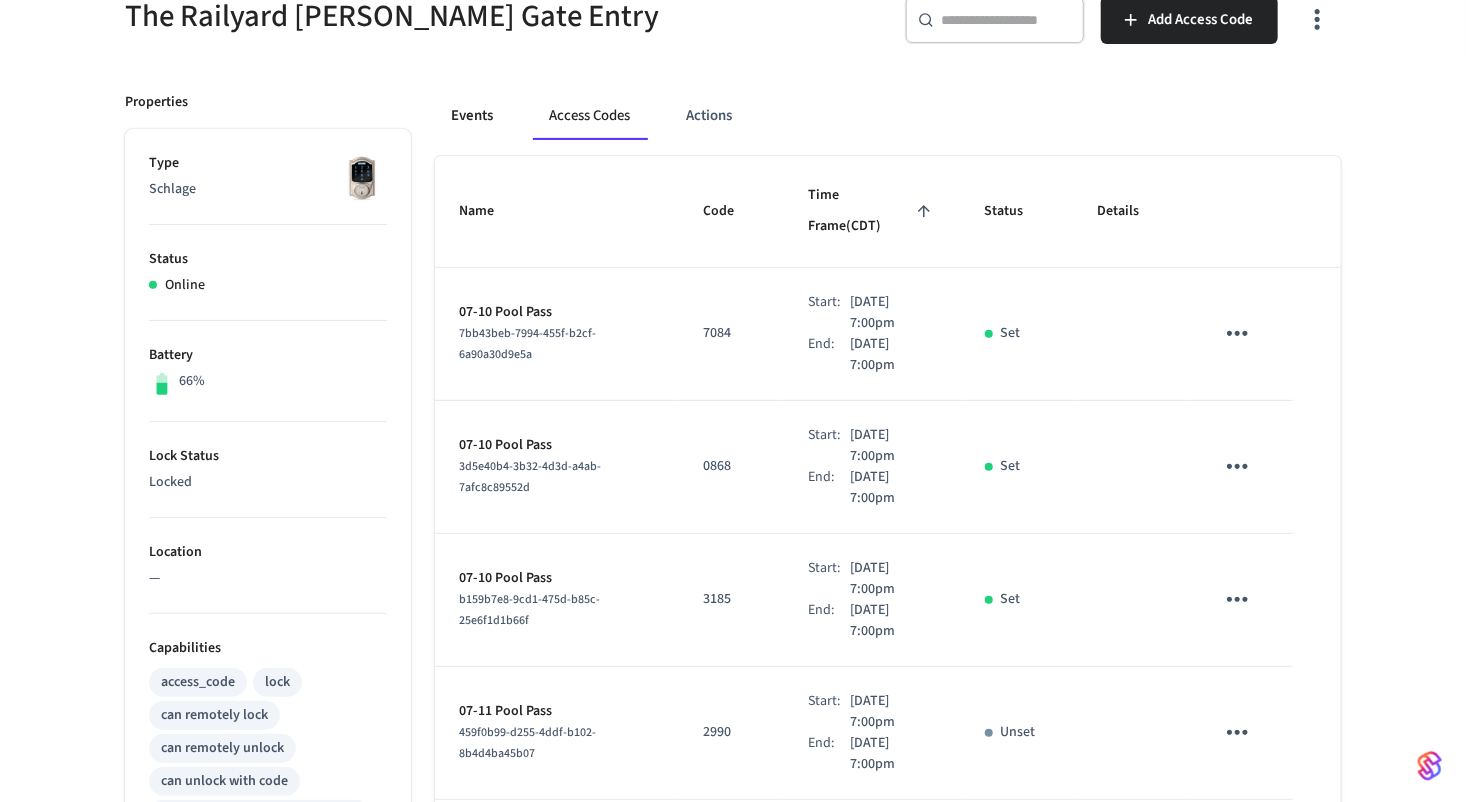 click on "Events" at bounding box center [472, 116] 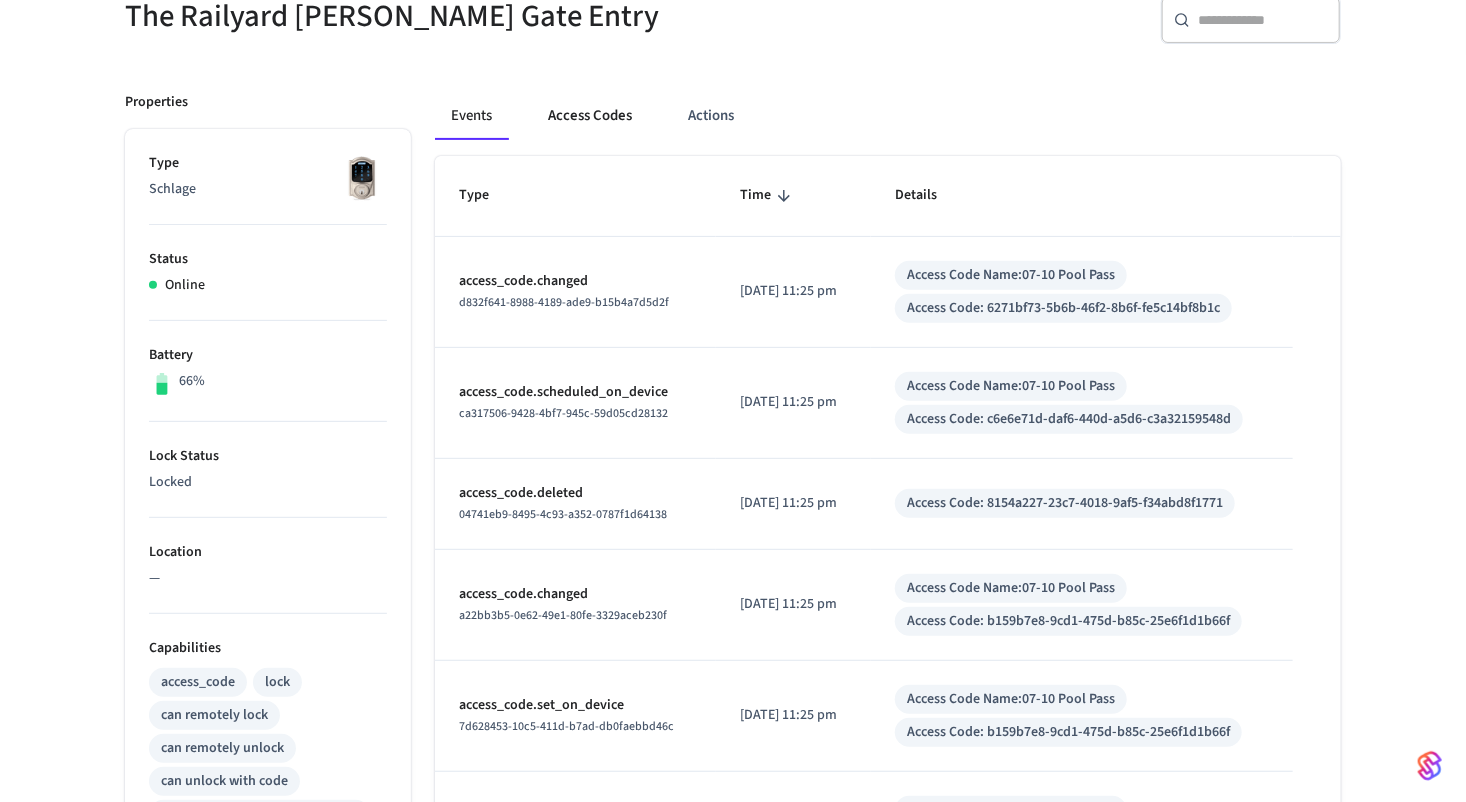 click on "Access Codes" at bounding box center [590, 116] 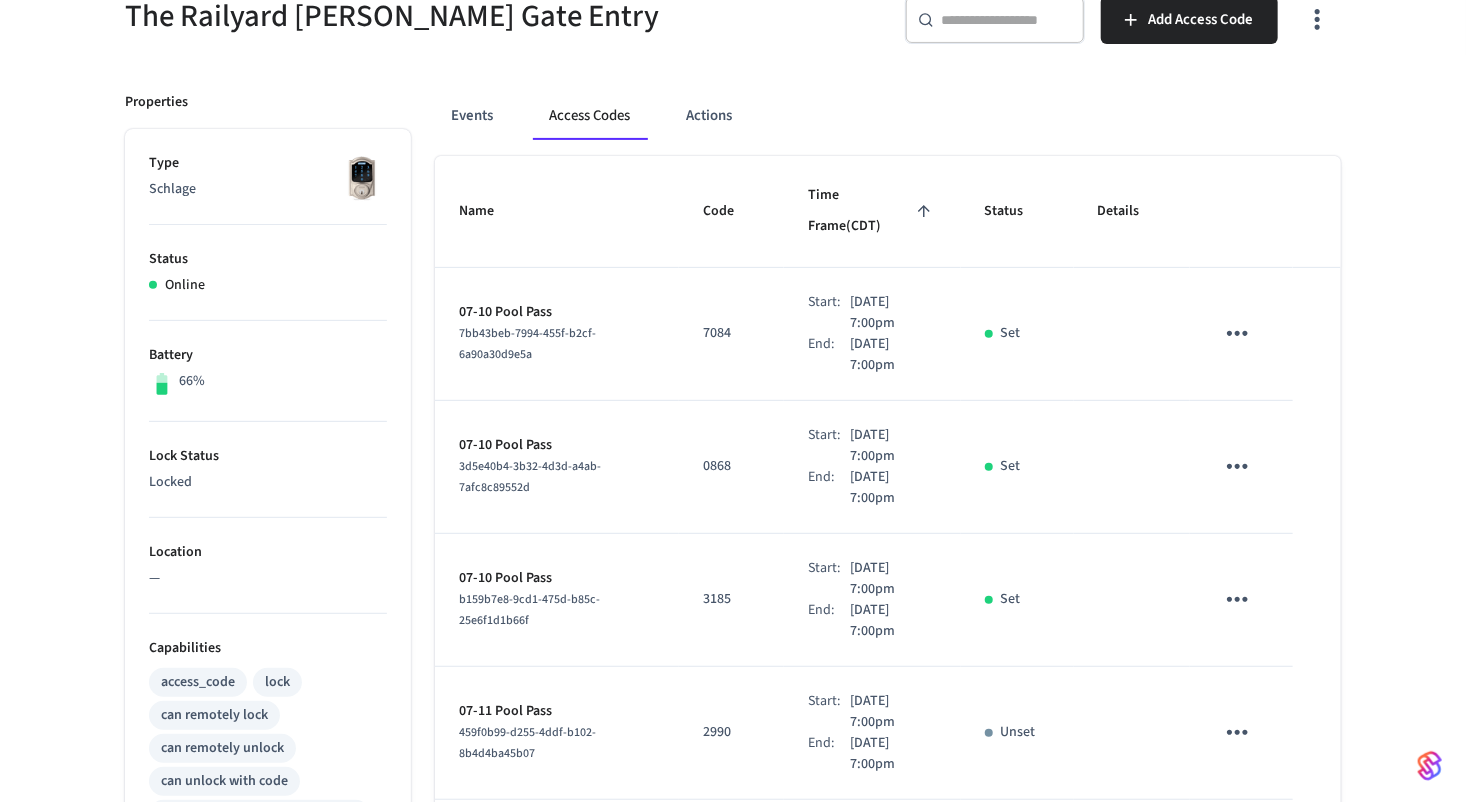 click 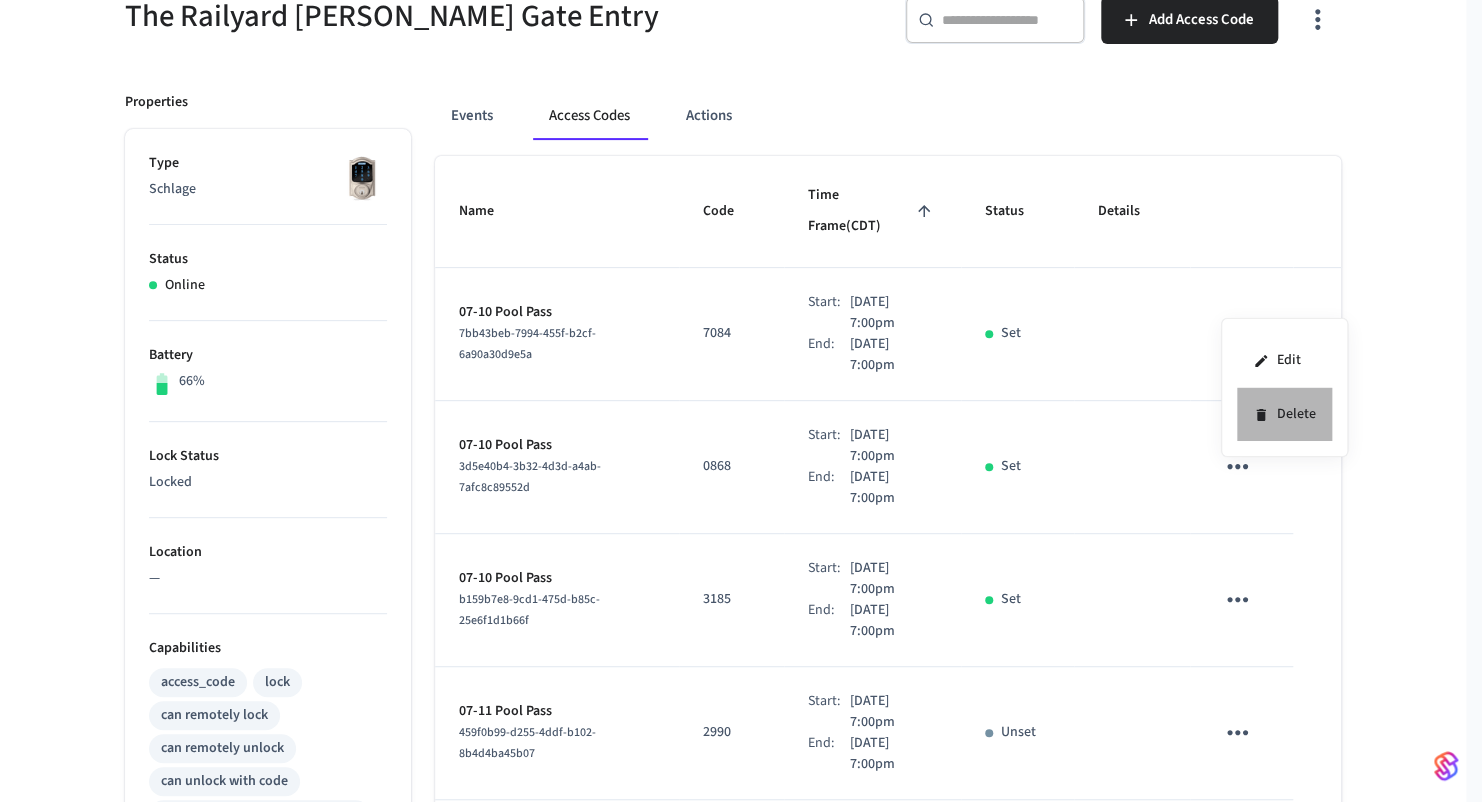 click on "Delete" at bounding box center (1284, 414) 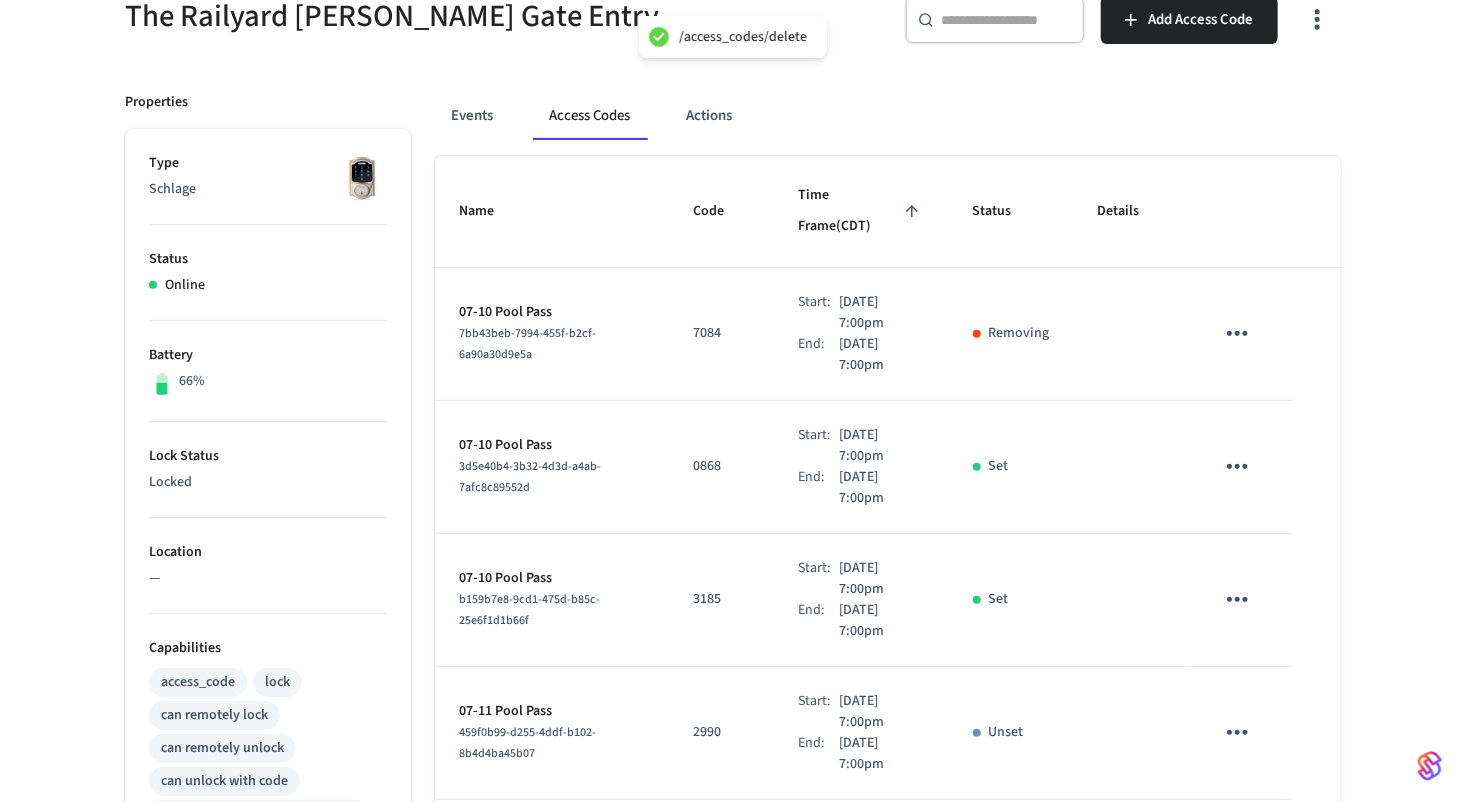 click at bounding box center (1237, 466) 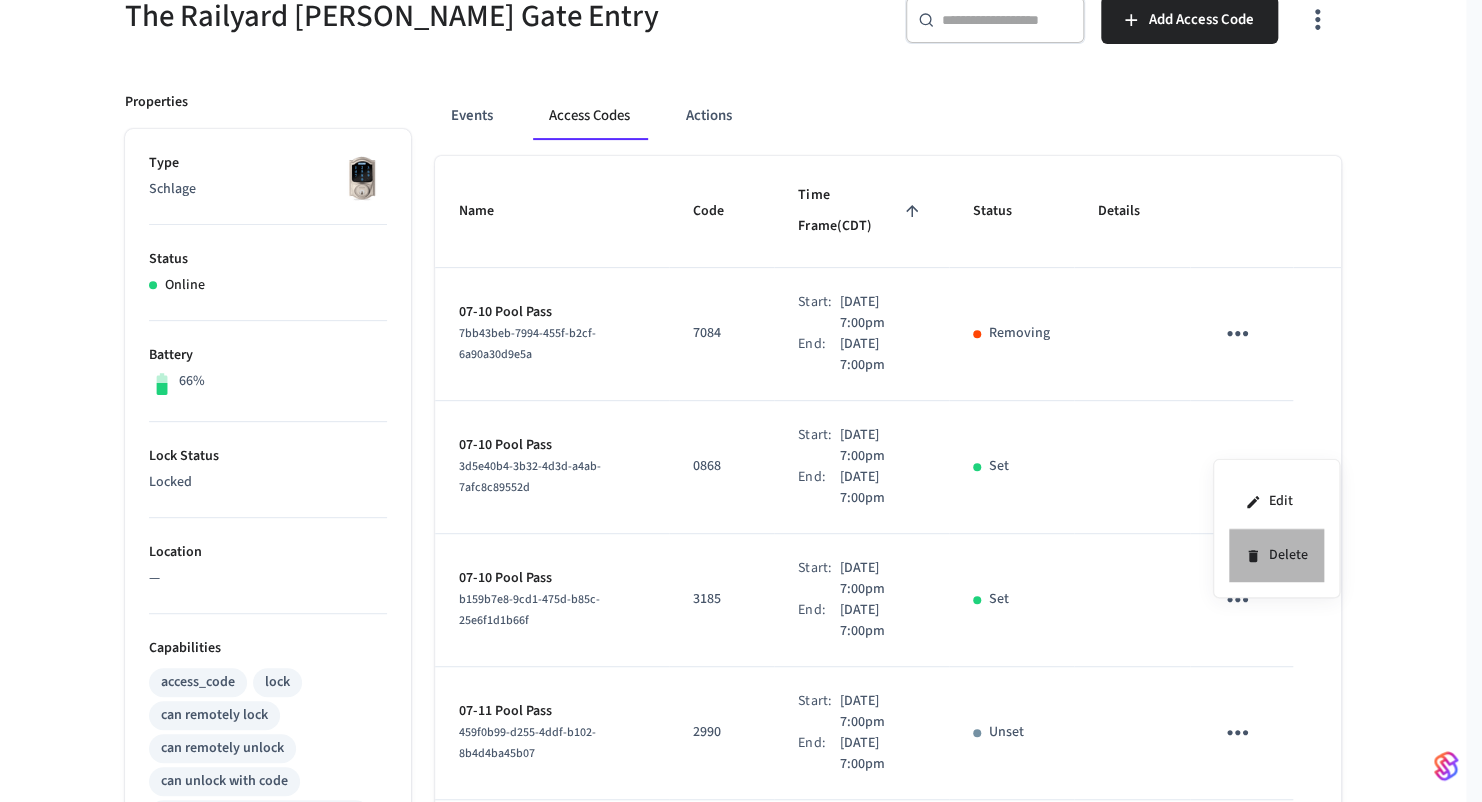 click on "Delete" at bounding box center [1276, 555] 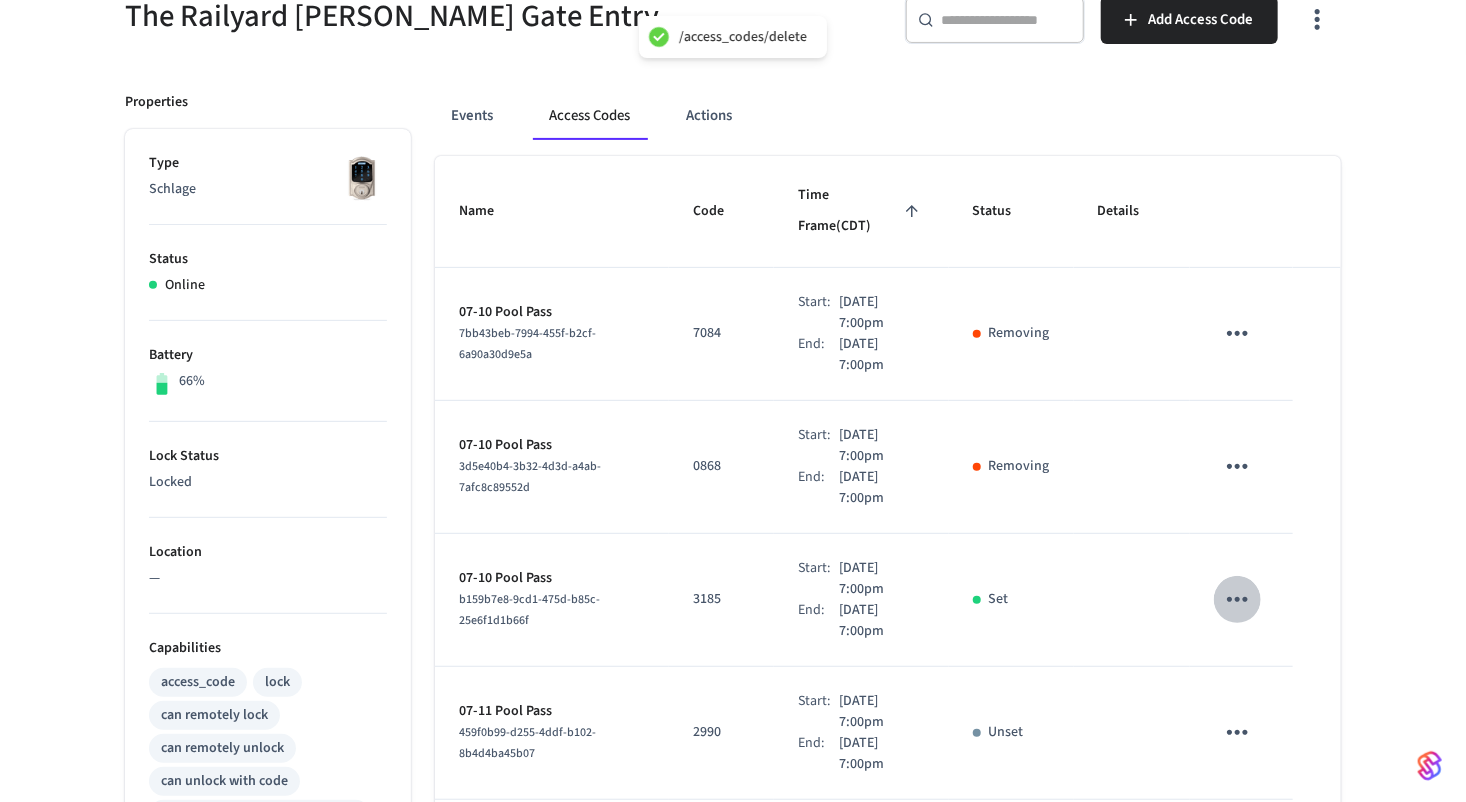 click 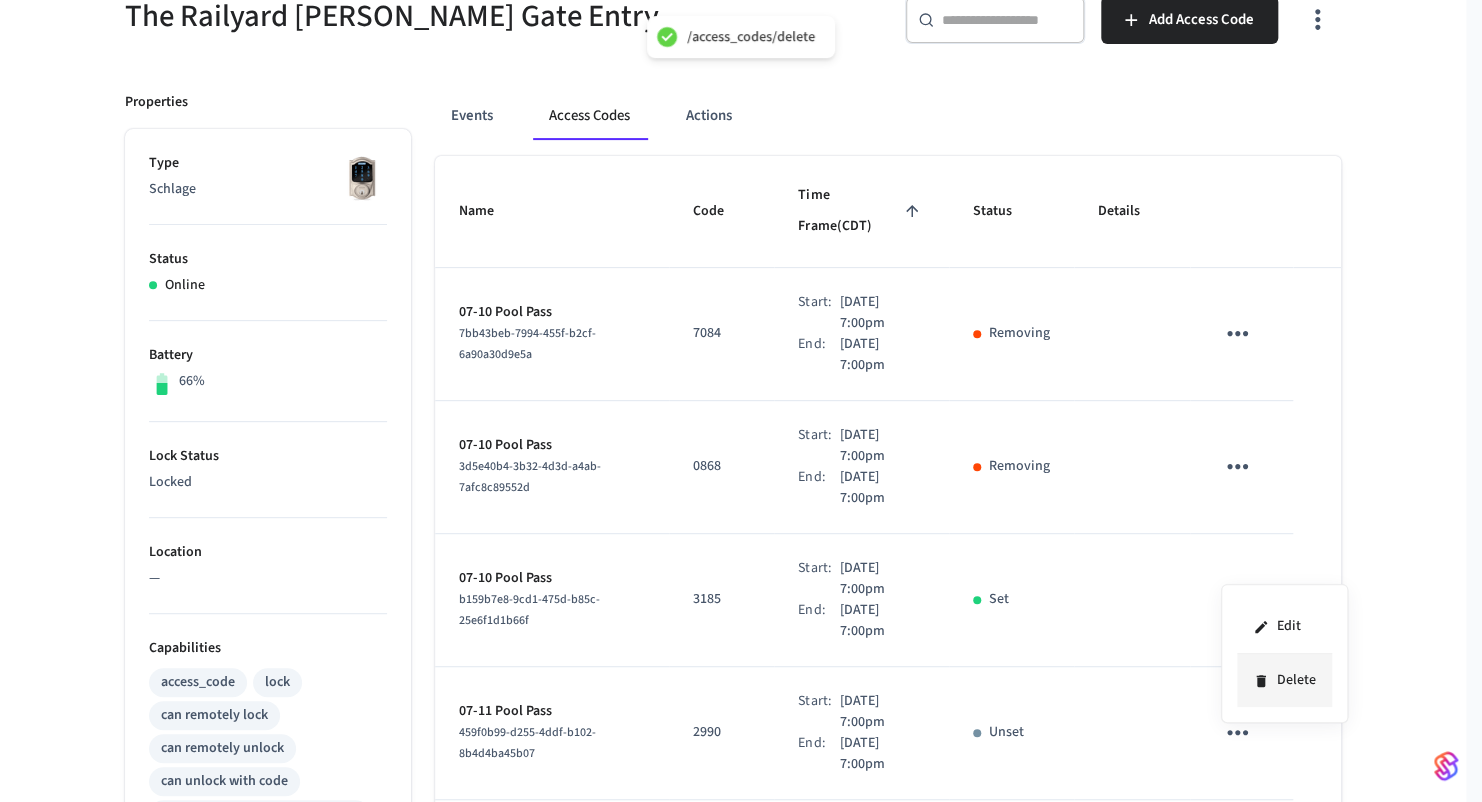 click on "Delete" at bounding box center [1284, 680] 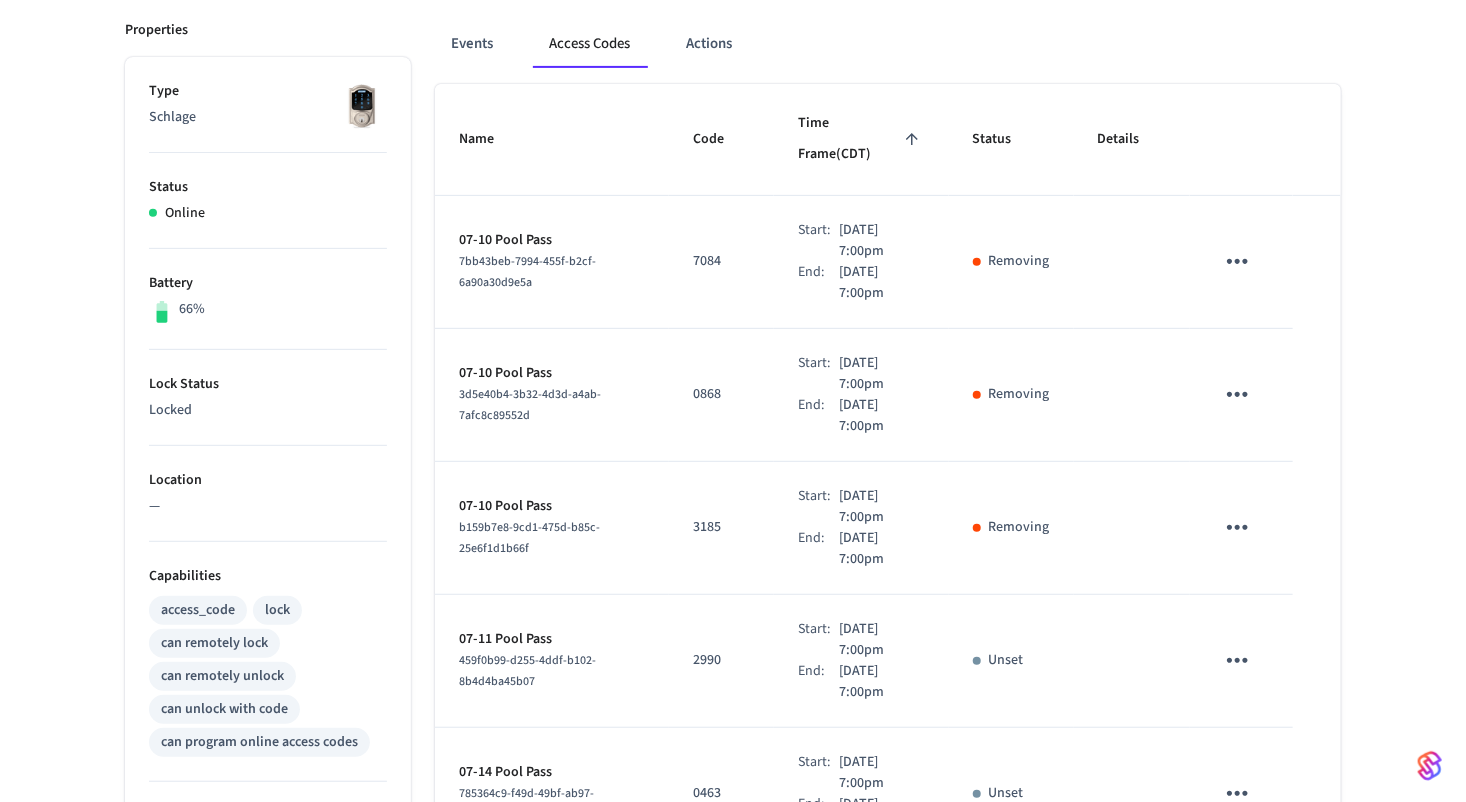 scroll, scrollTop: 0, scrollLeft: 0, axis: both 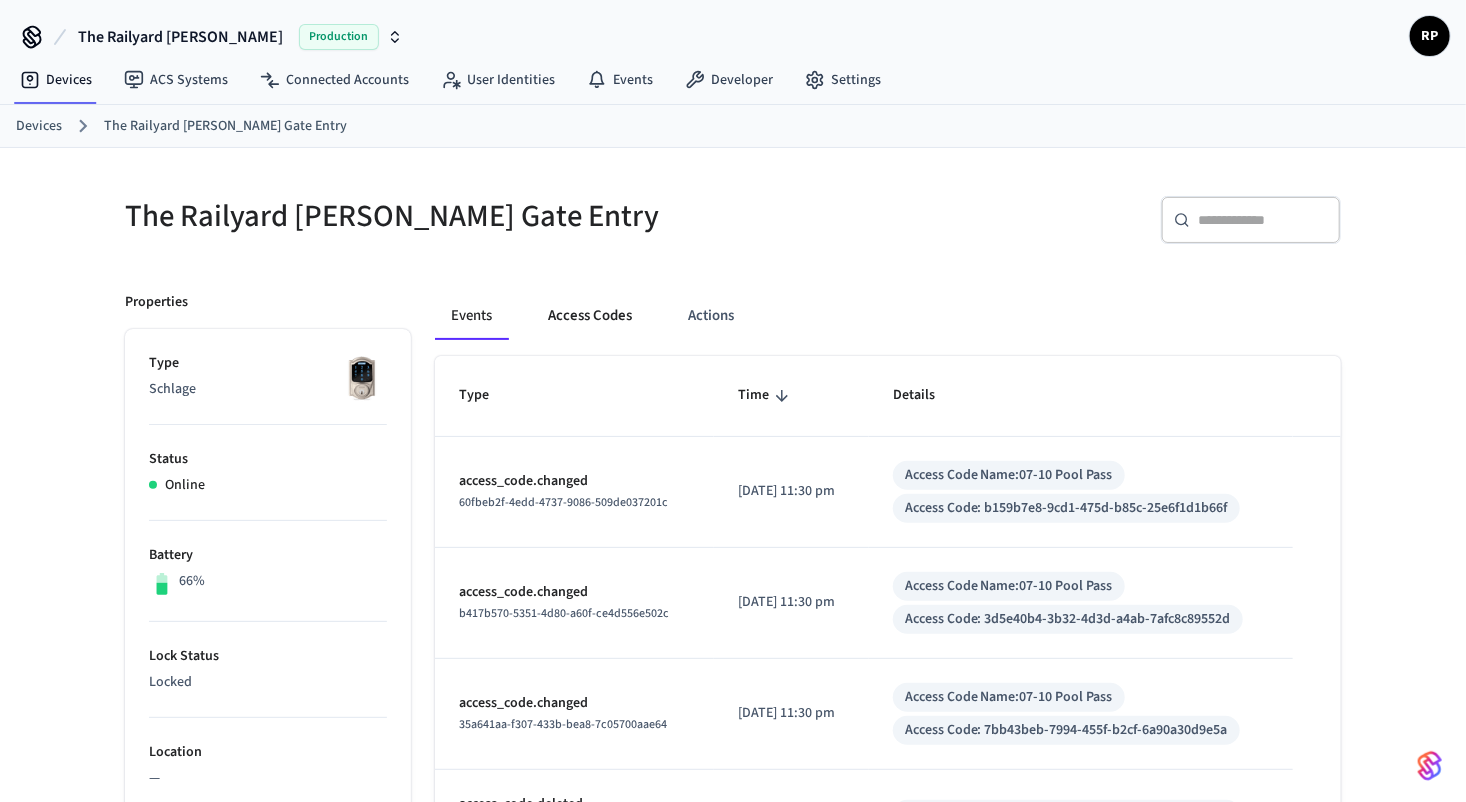 click on "Access Codes" at bounding box center (590, 316) 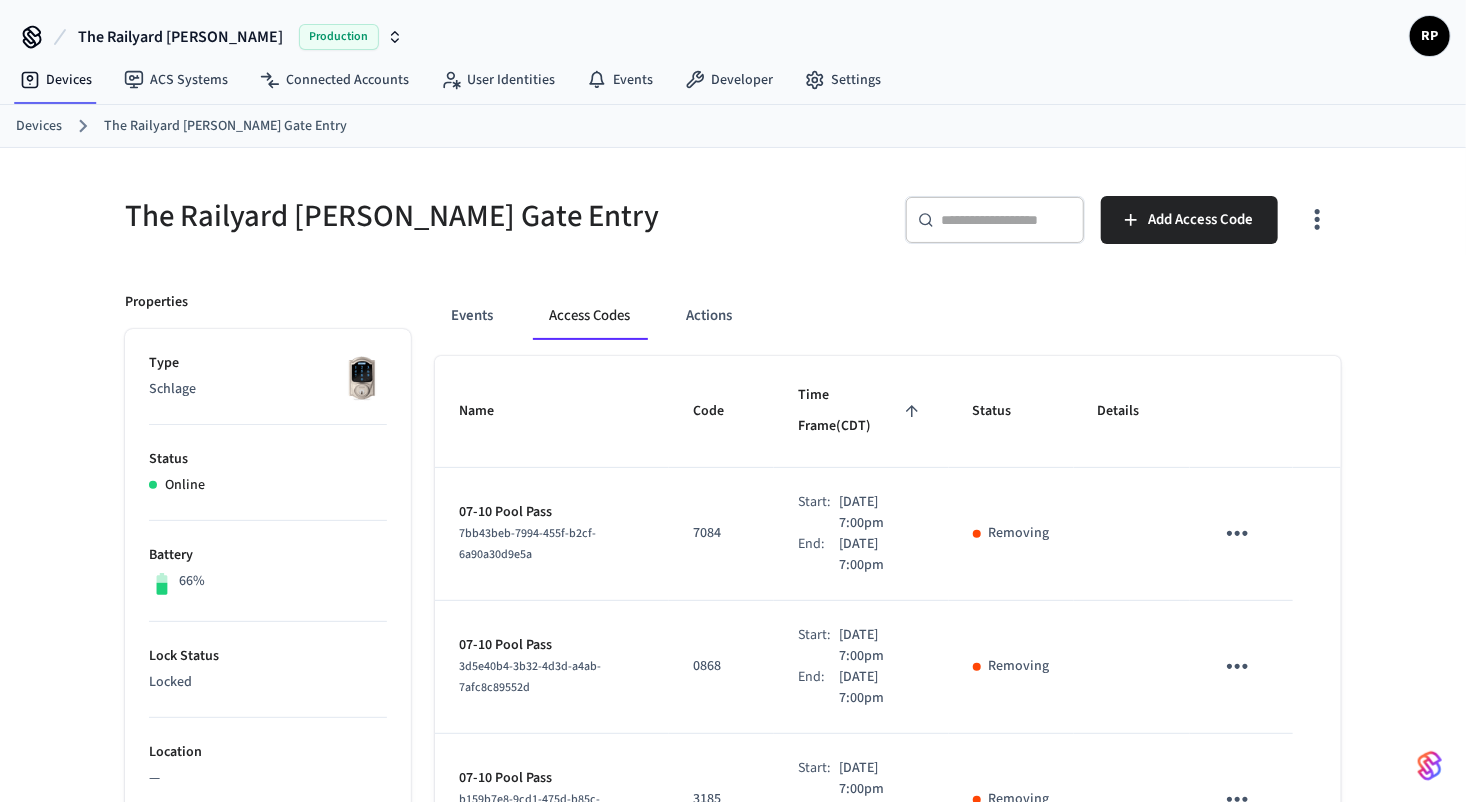 click on "Access Codes" at bounding box center [589, 316] 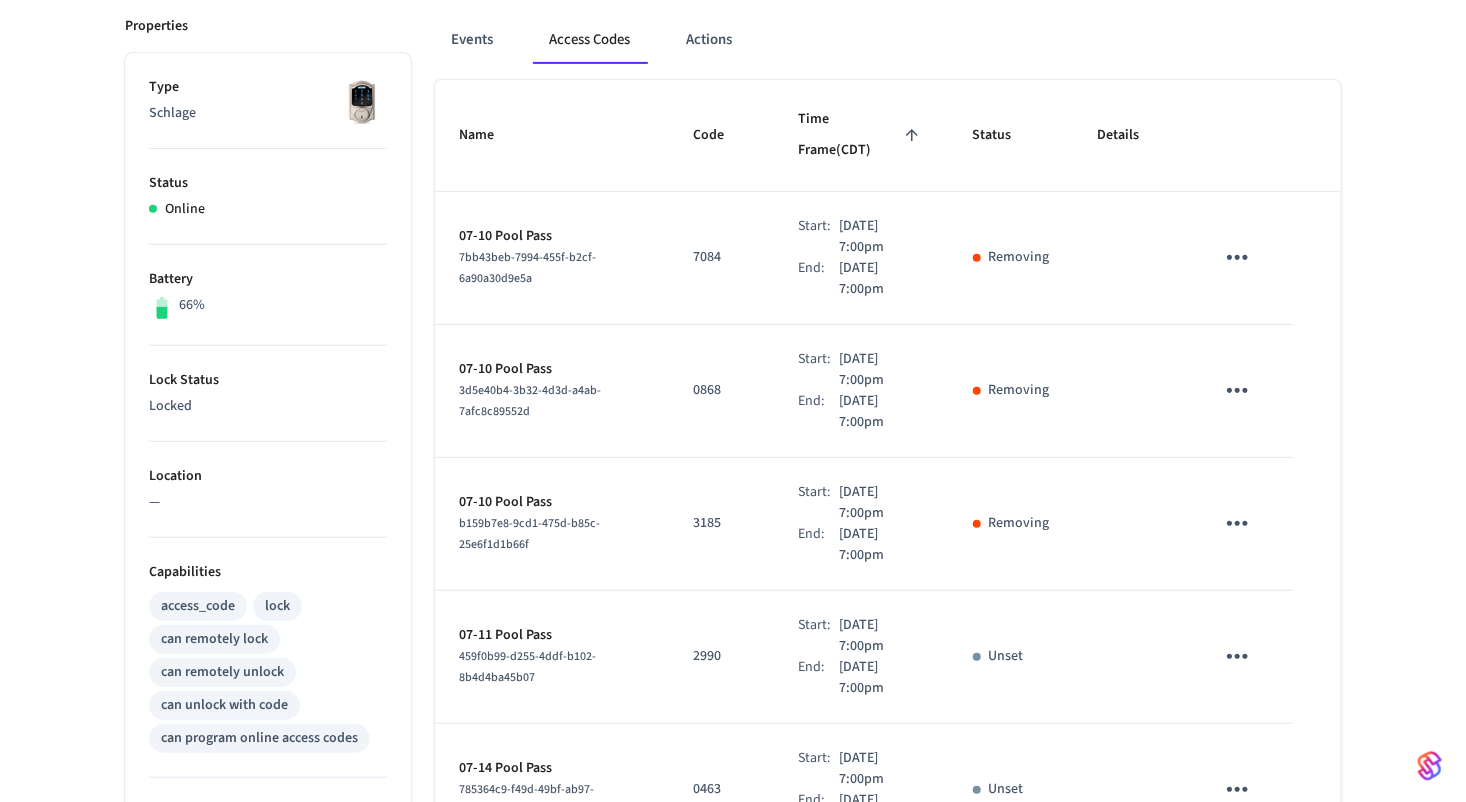 scroll, scrollTop: 400, scrollLeft: 0, axis: vertical 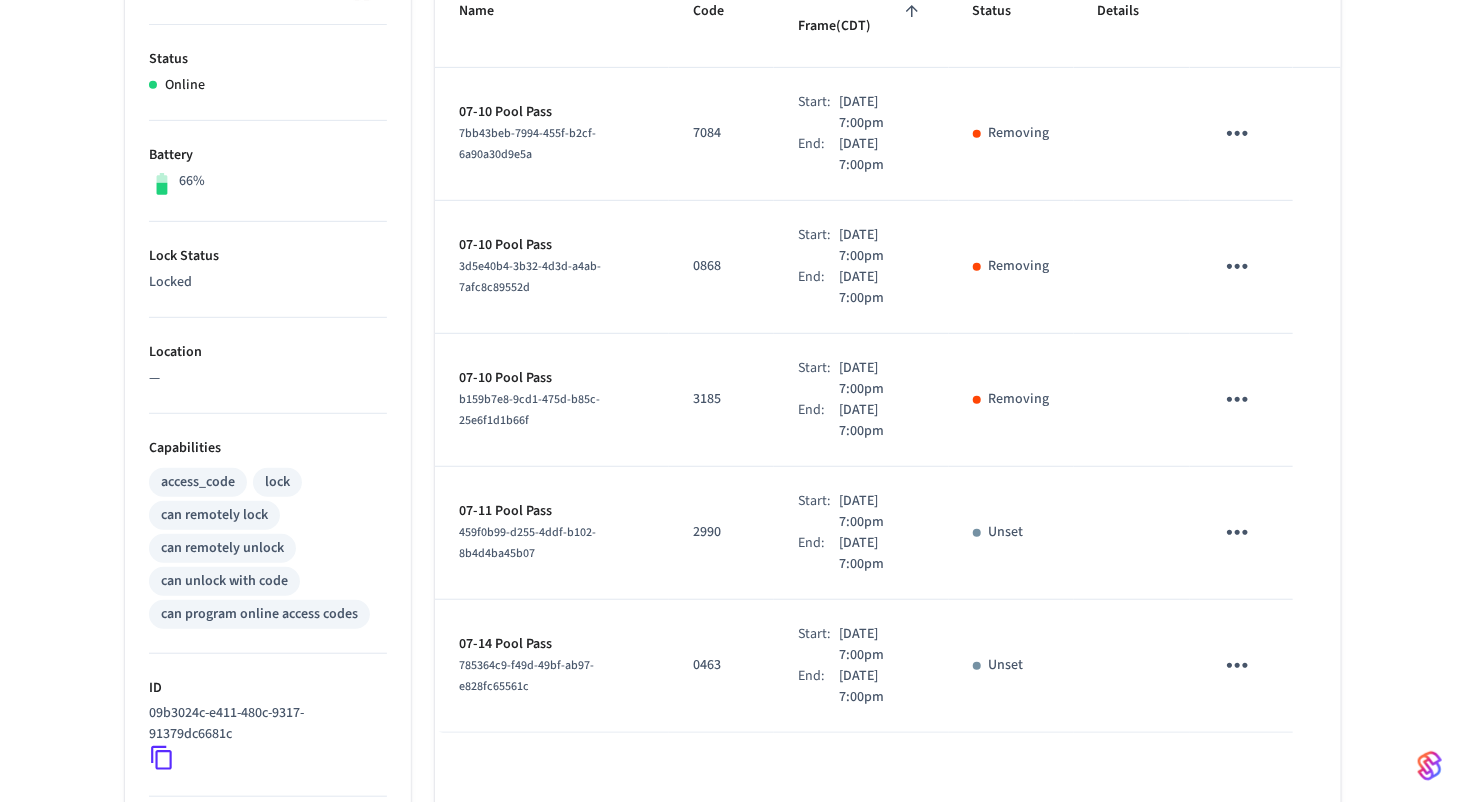 click on "Unset" at bounding box center [1011, 532] 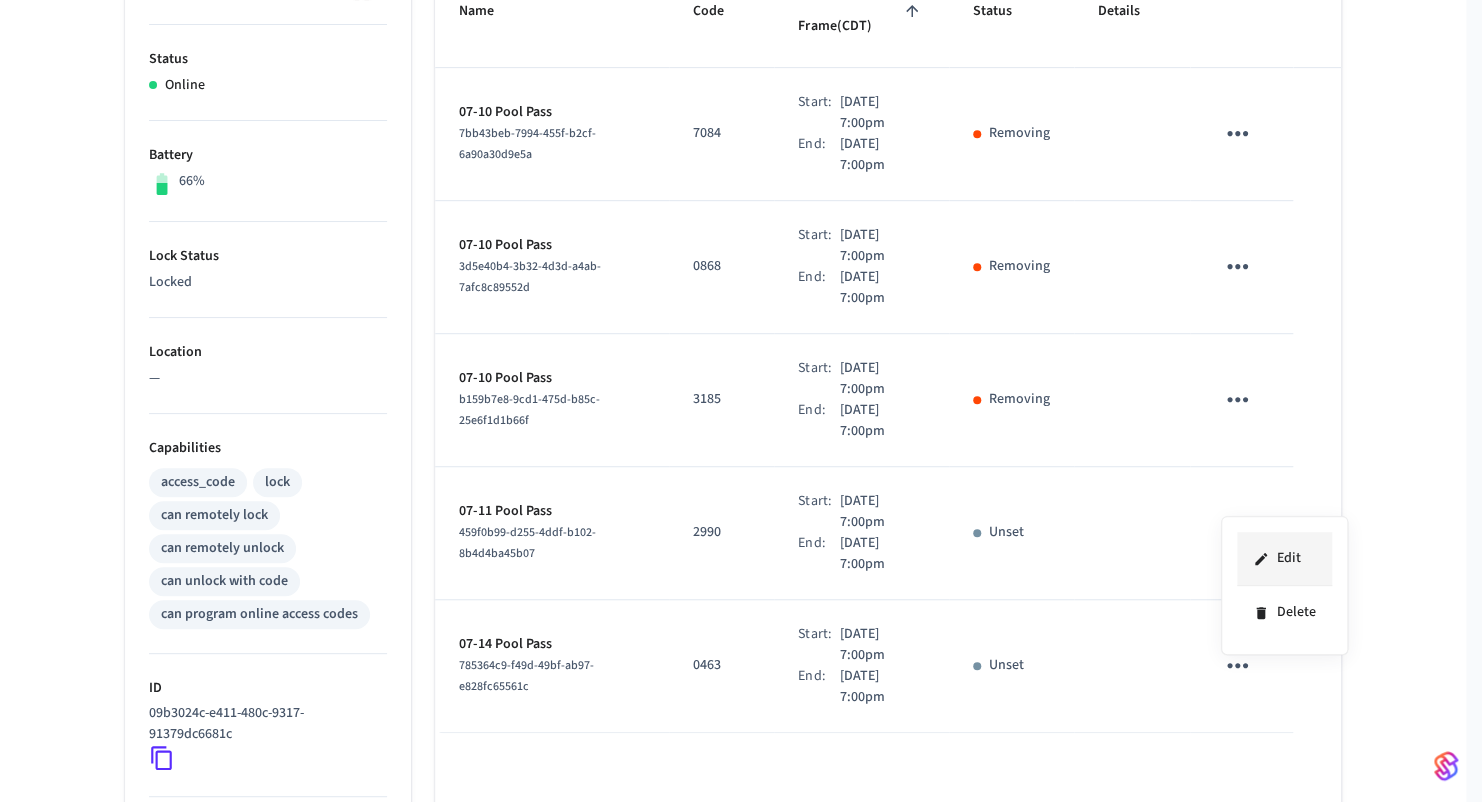 click on "Edit" at bounding box center (1284, 559) 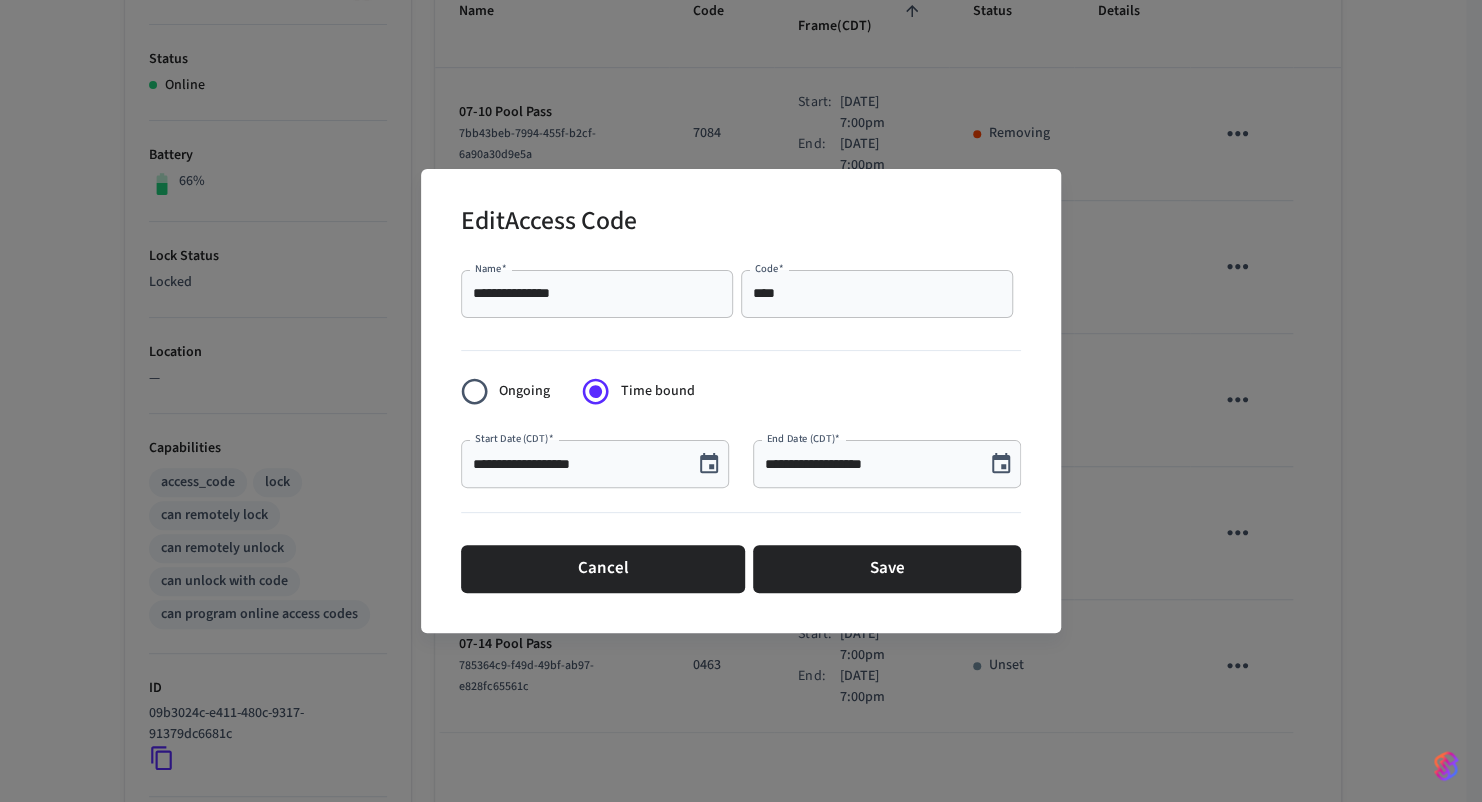 click on "**********" at bounding box center (741, 401) 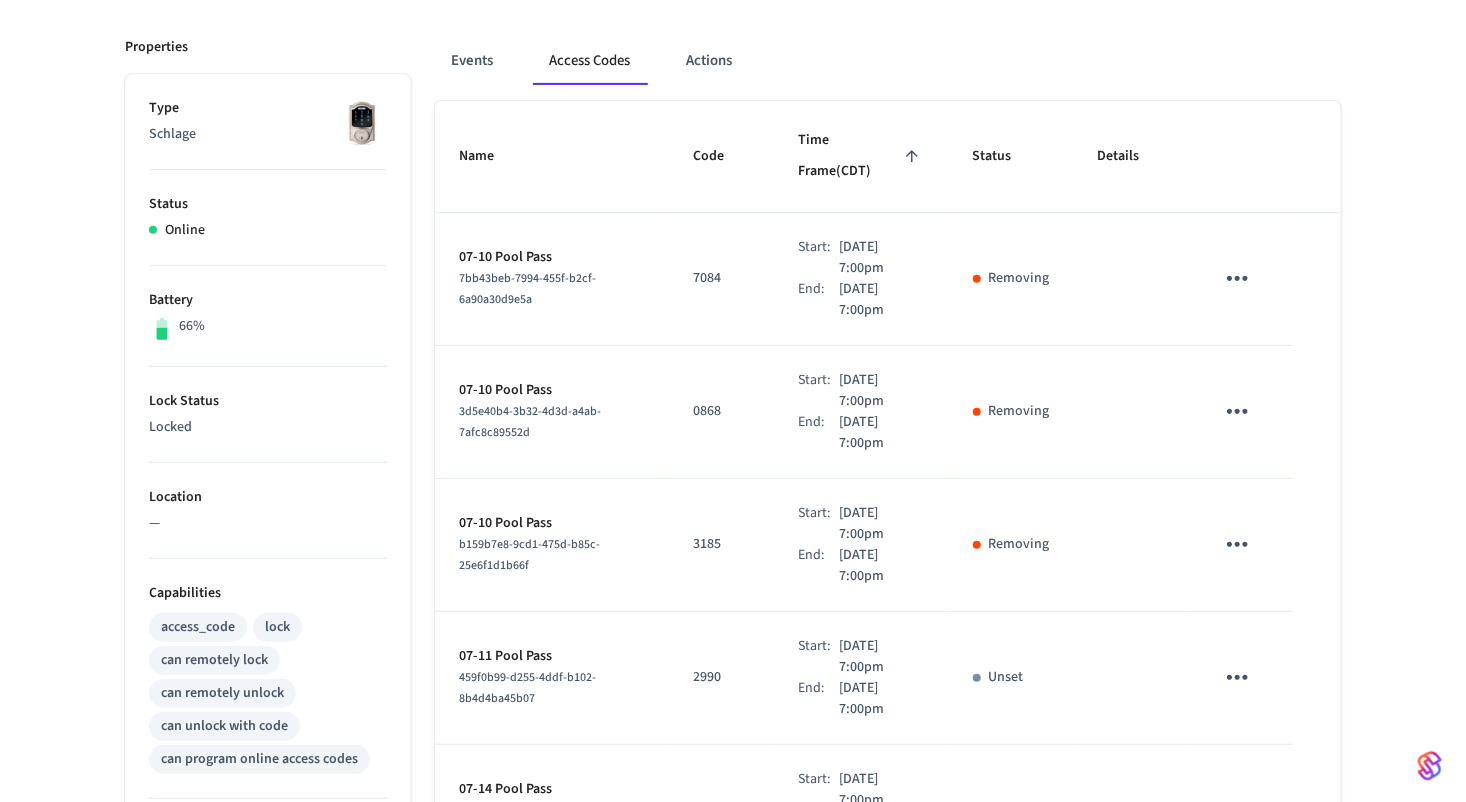 scroll, scrollTop: 0, scrollLeft: 0, axis: both 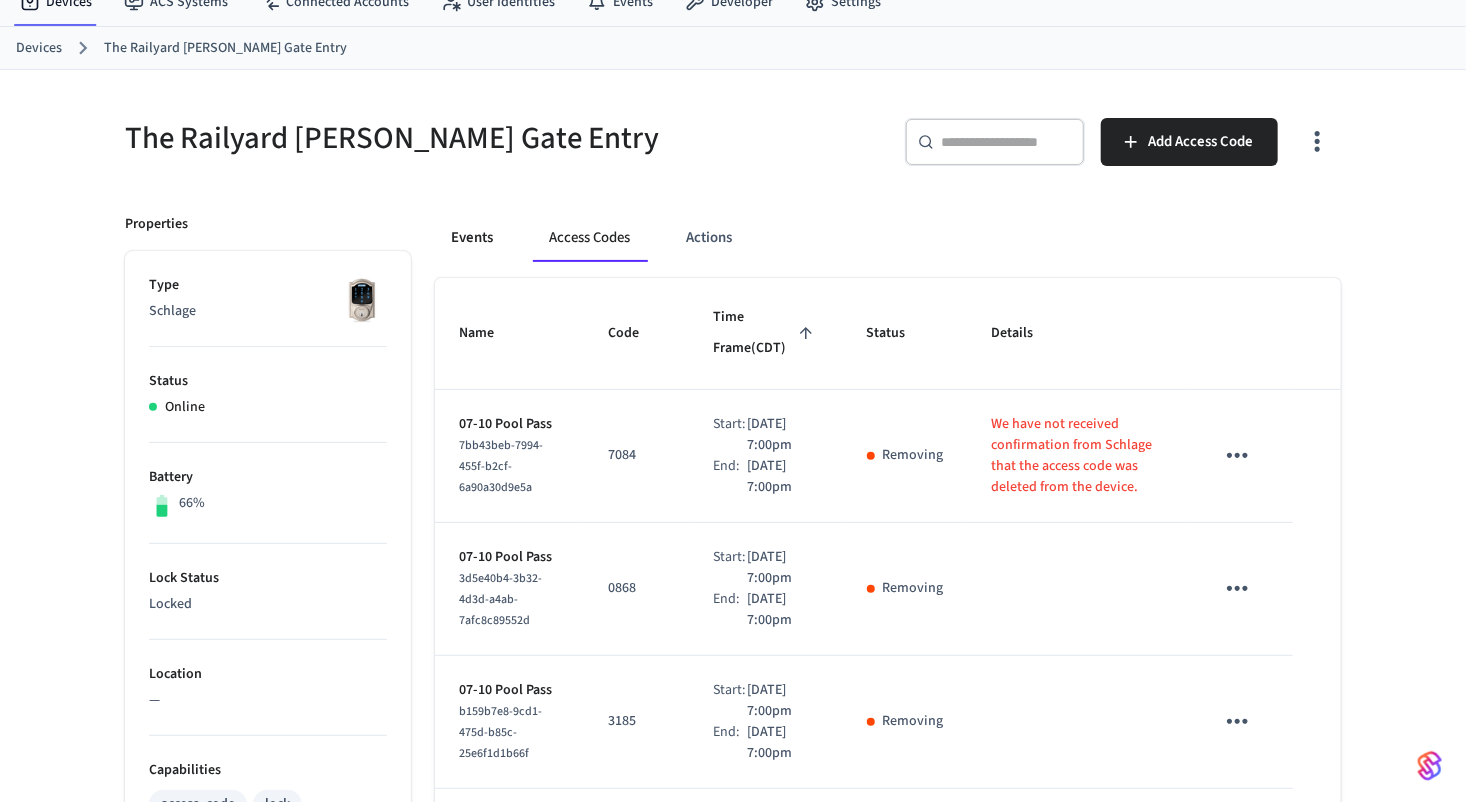 click on "Events" at bounding box center (472, 238) 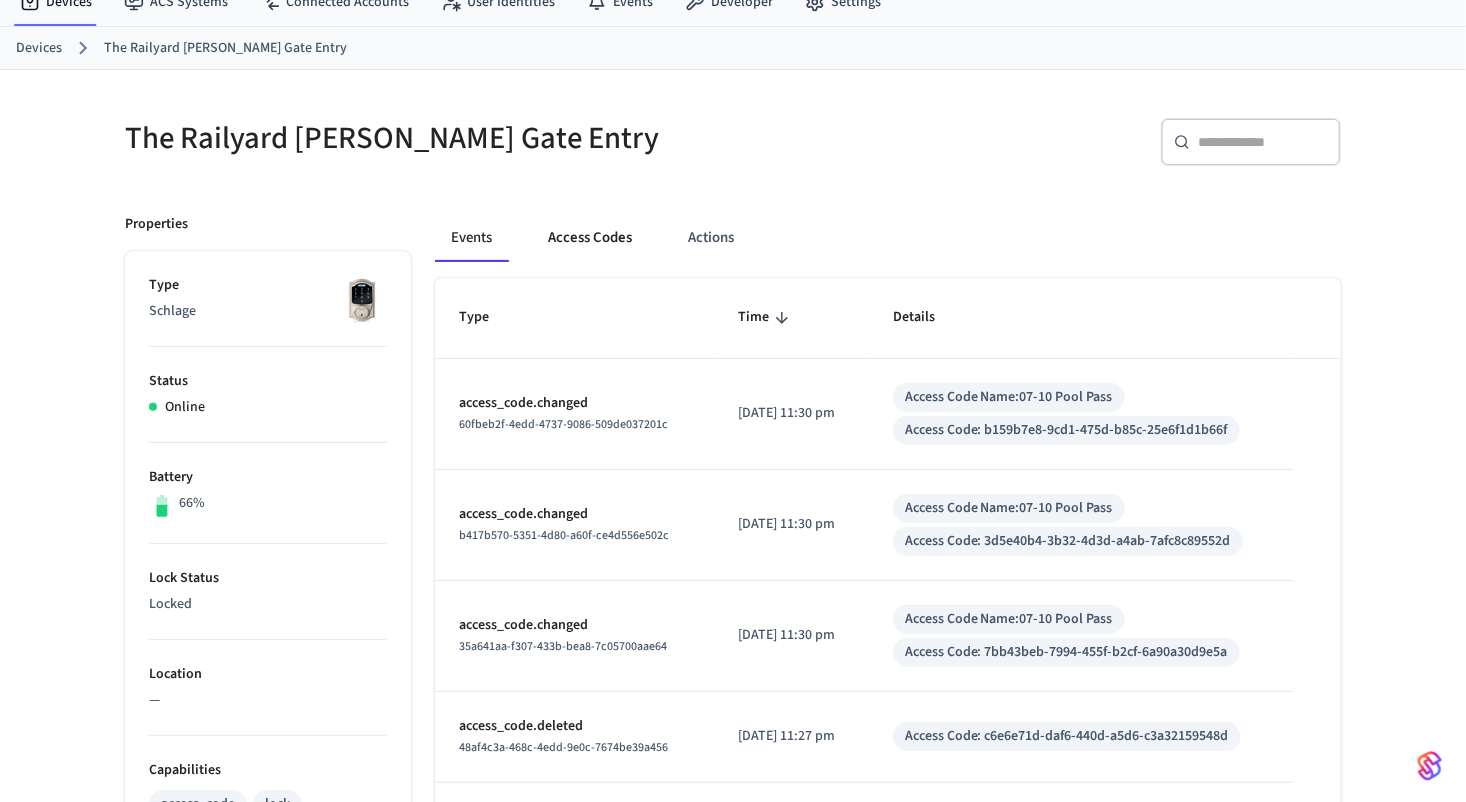 click on "Access Codes" at bounding box center [590, 238] 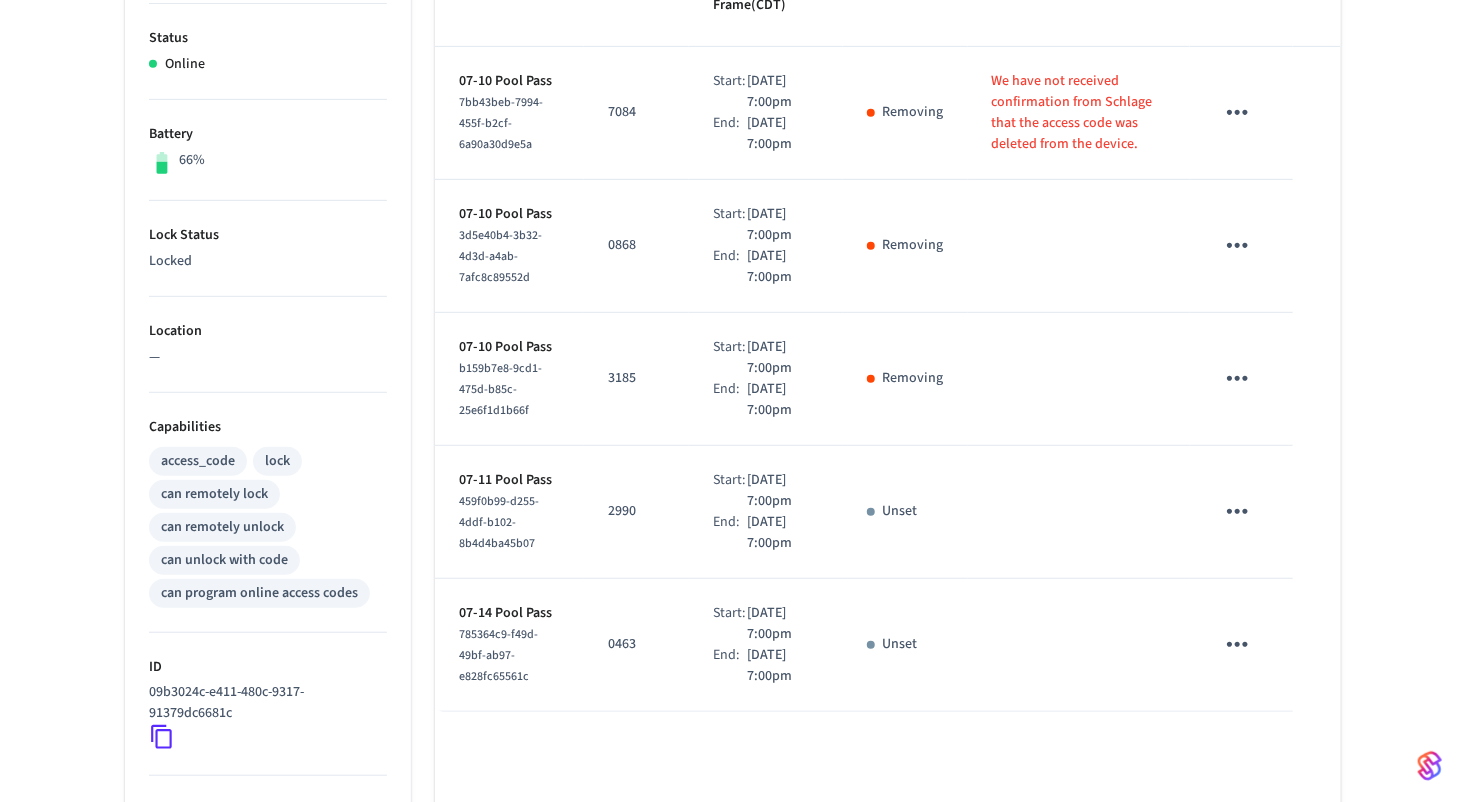 scroll, scrollTop: 378, scrollLeft: 0, axis: vertical 